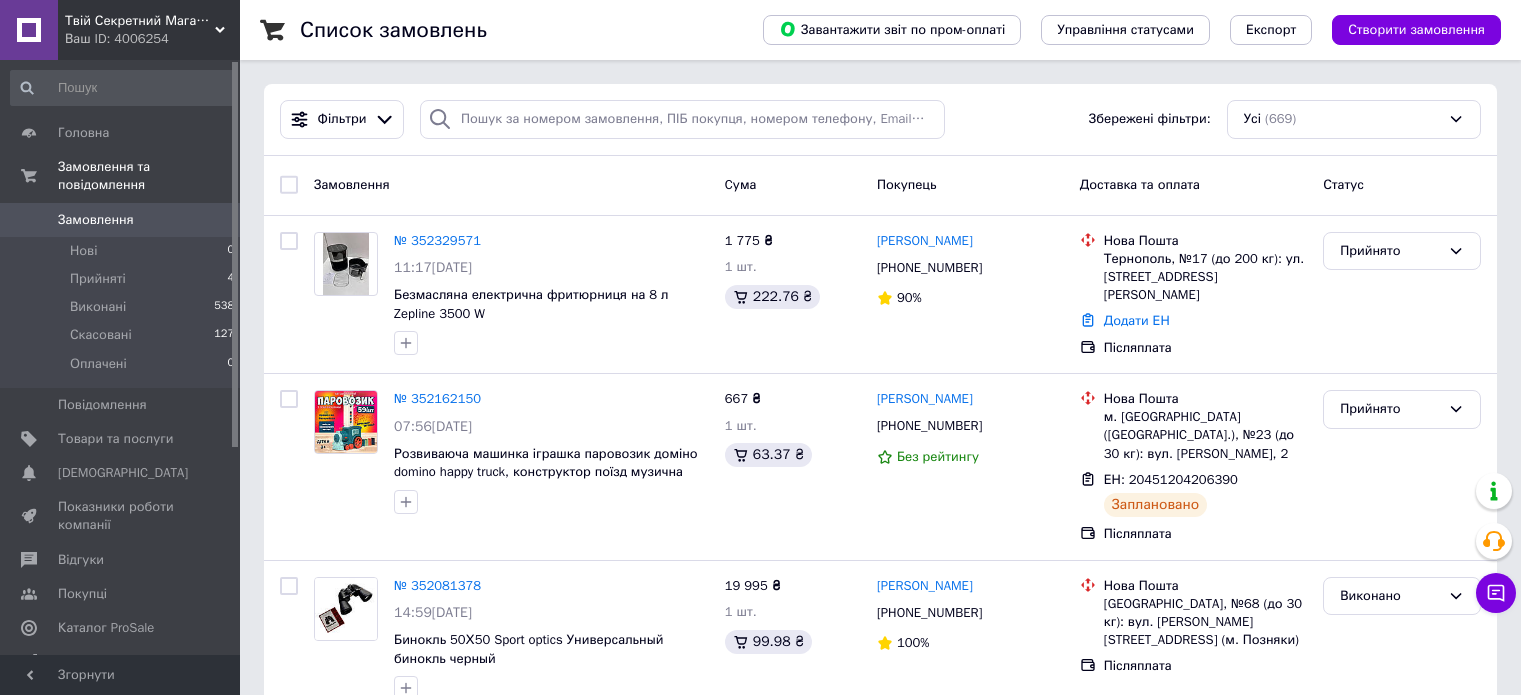 scroll, scrollTop: 0, scrollLeft: 0, axis: both 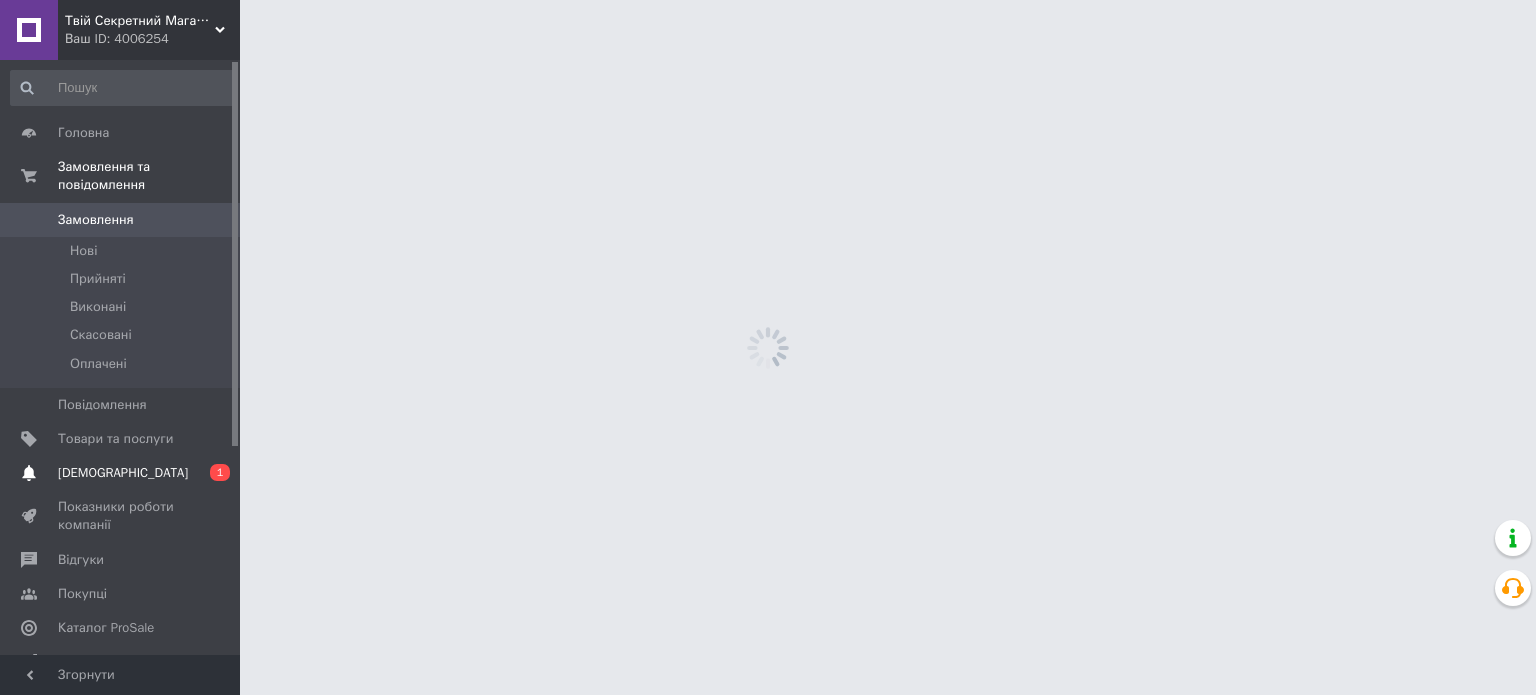 click on "[DEMOGRAPHIC_DATA]" at bounding box center [123, 473] 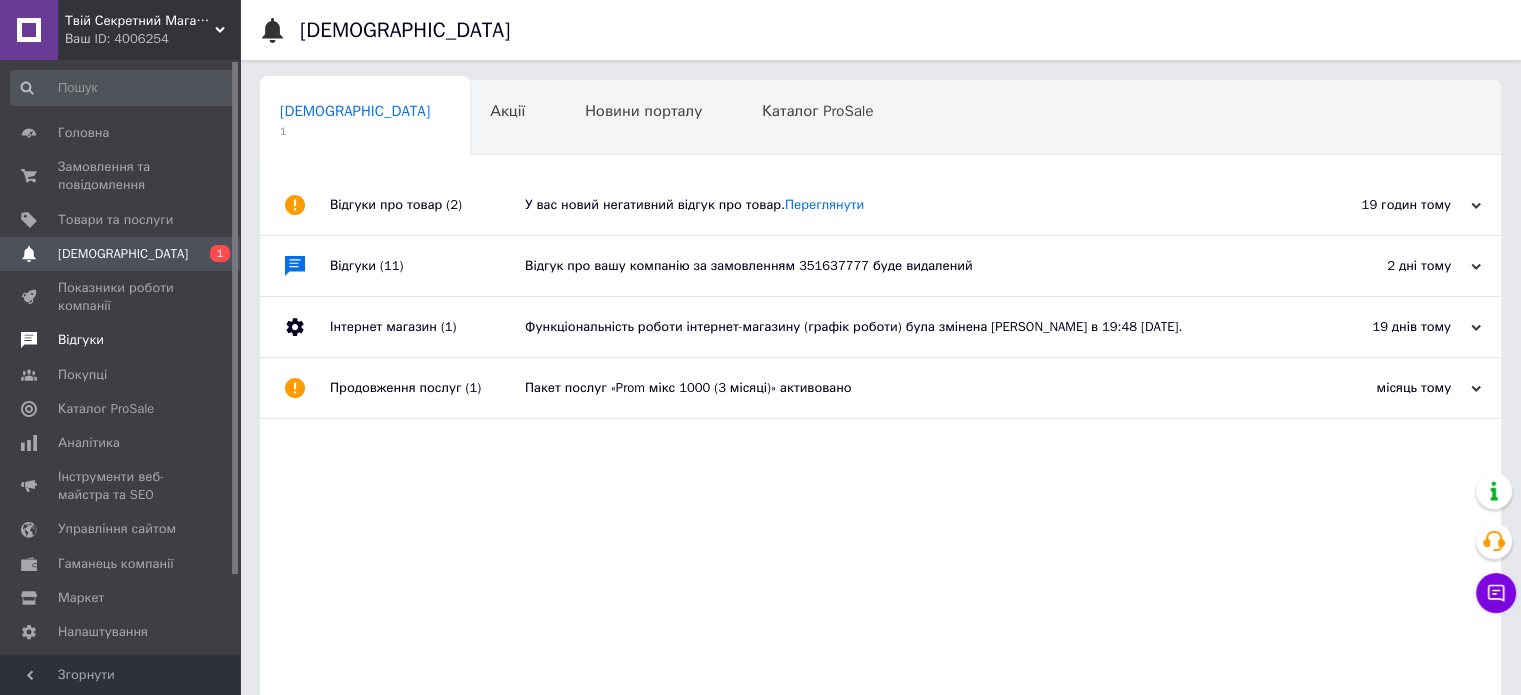click on "Відгуки" at bounding box center [81, 340] 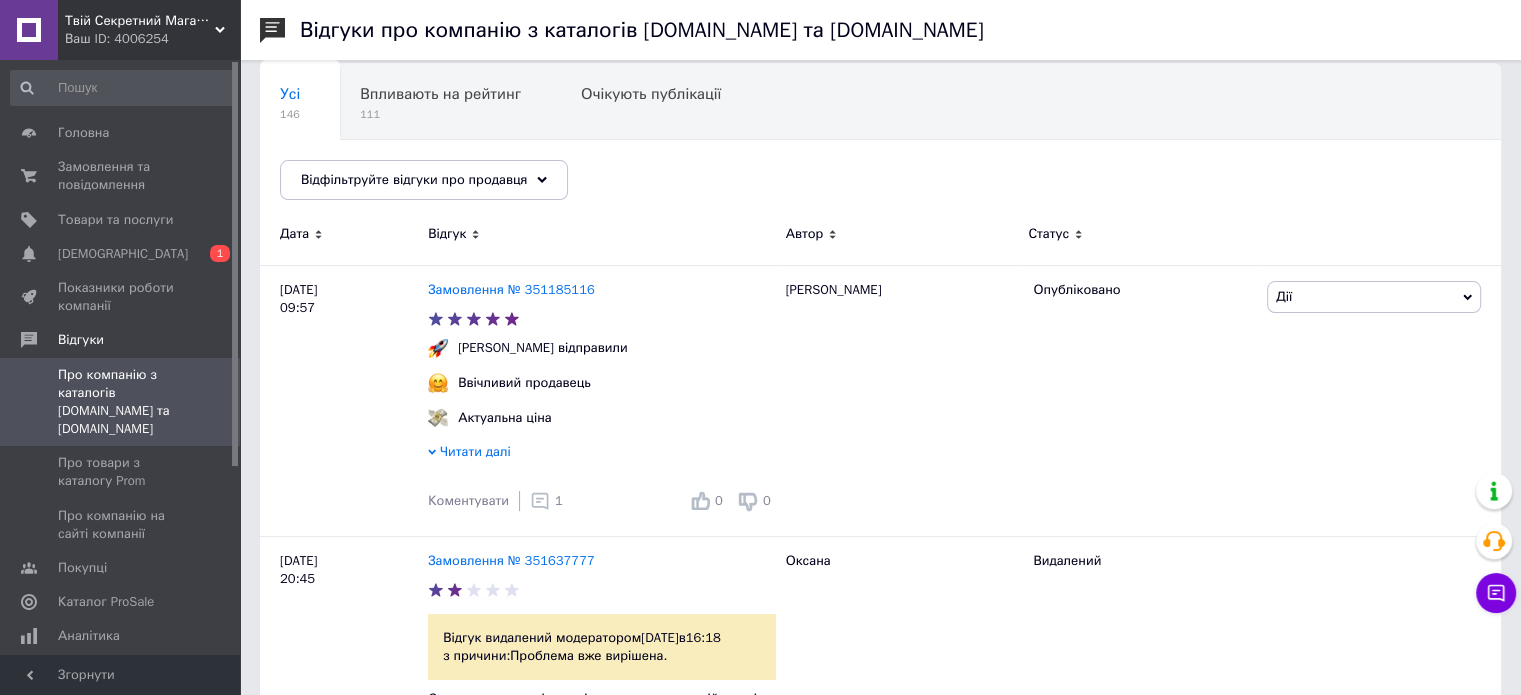 scroll, scrollTop: 333, scrollLeft: 0, axis: vertical 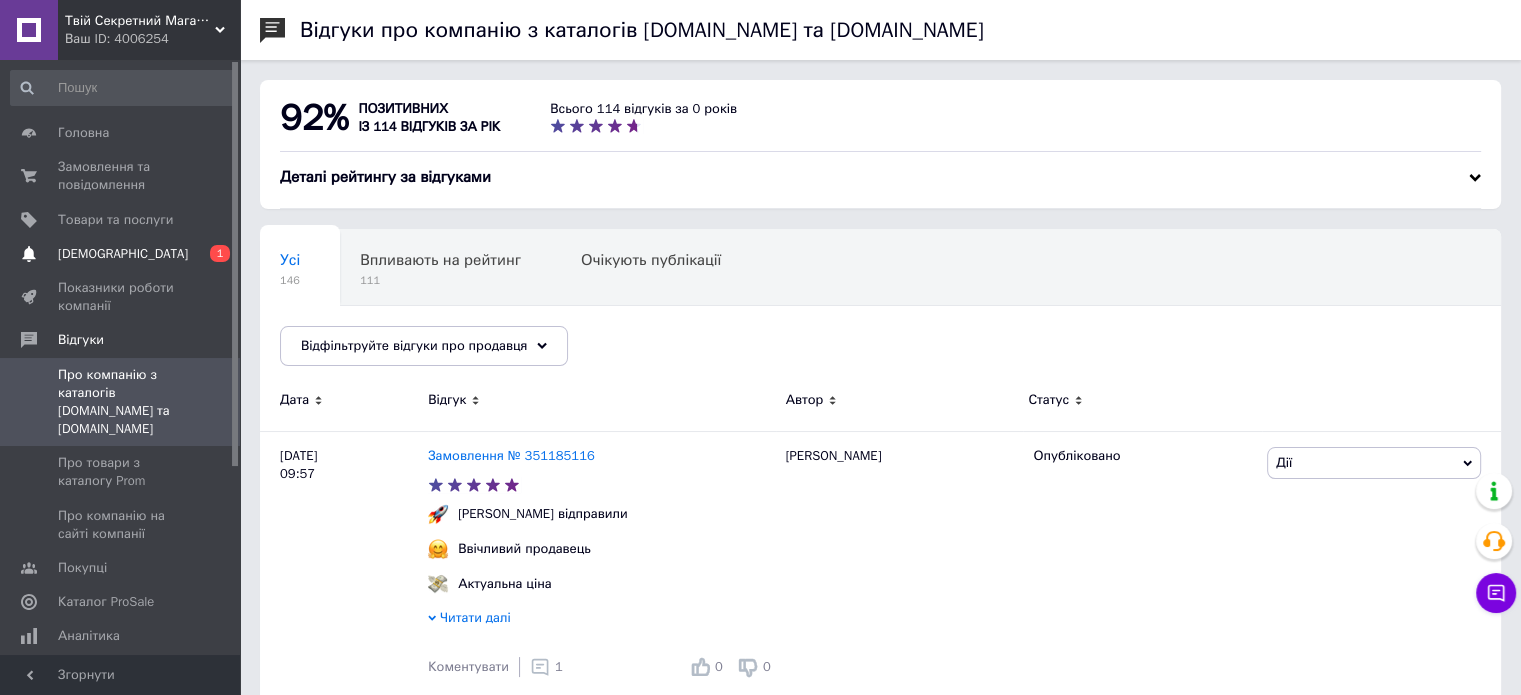 click on "[DEMOGRAPHIC_DATA]" at bounding box center [123, 254] 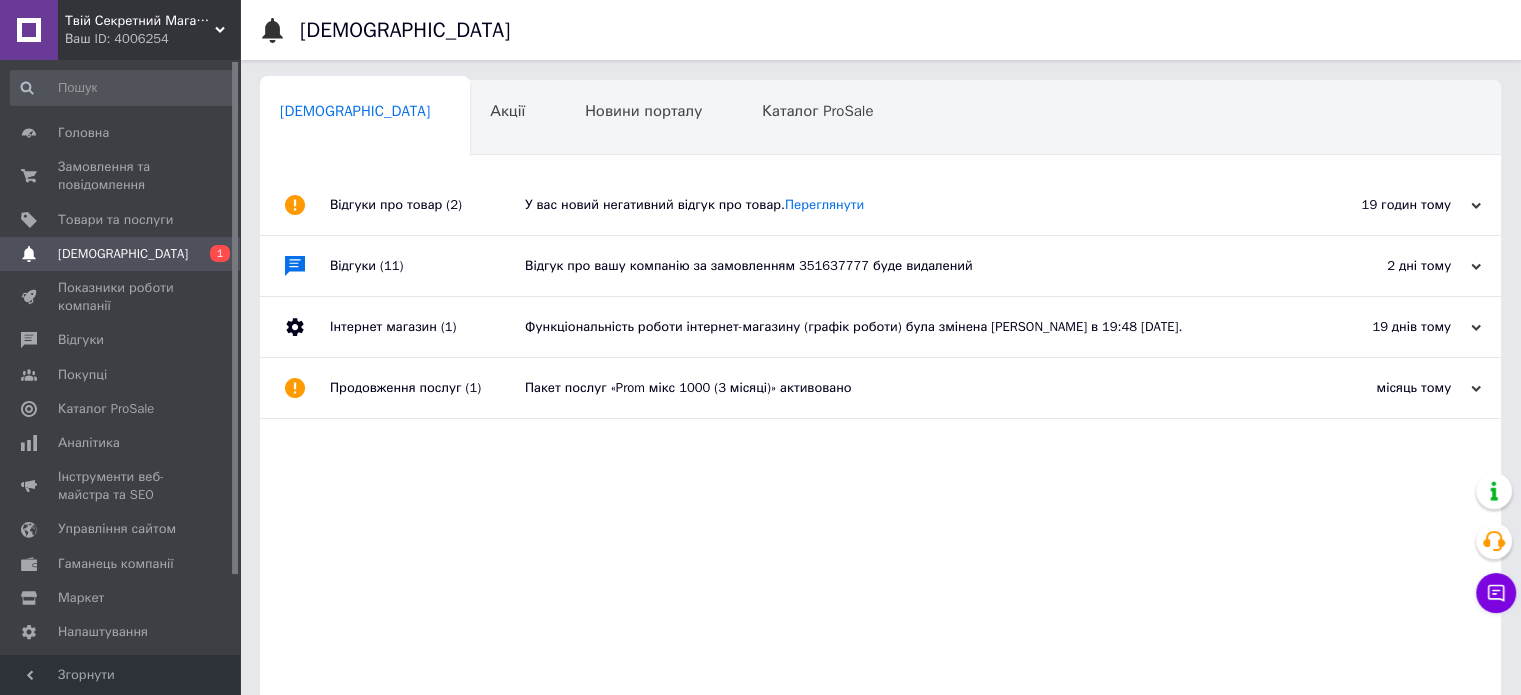click on "У вас новий негативний відгук про товар.  Переглянути" at bounding box center [903, 205] 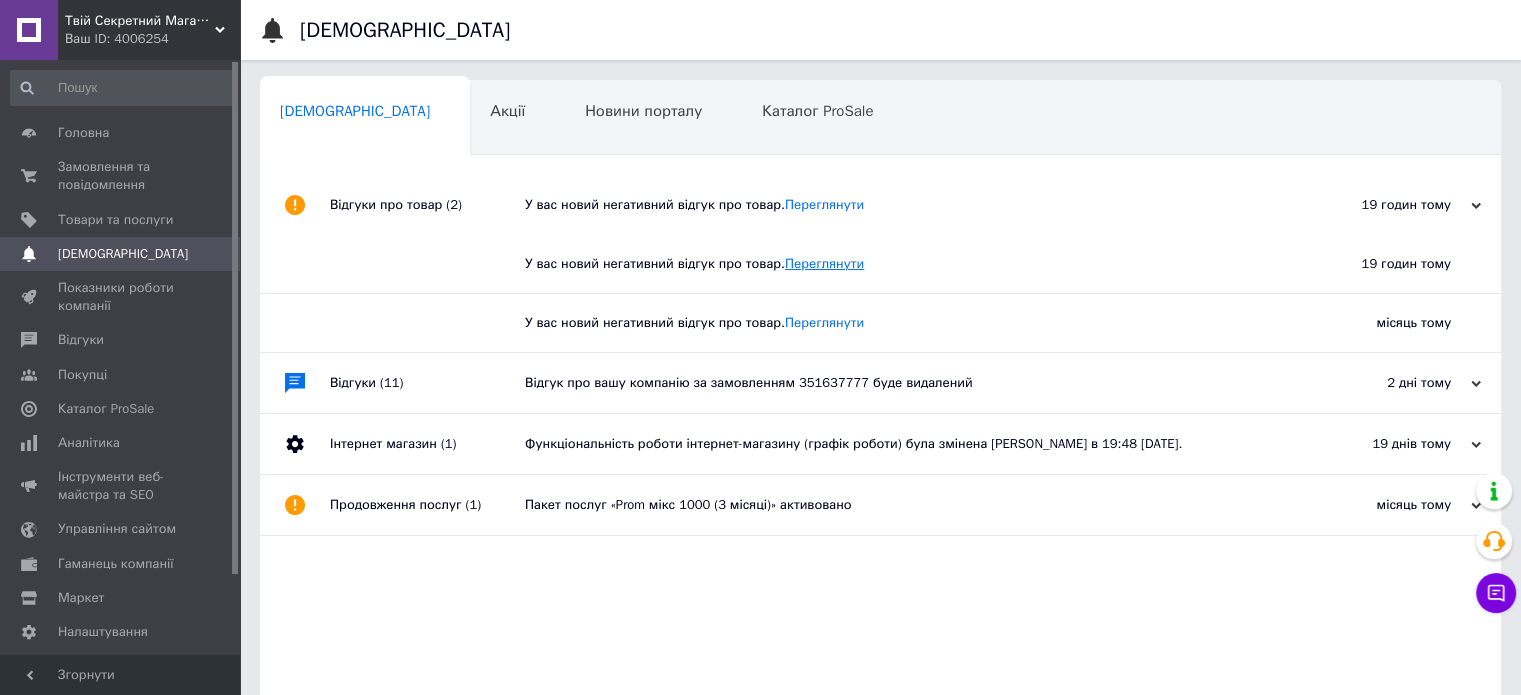 click on "Переглянути" at bounding box center (824, 263) 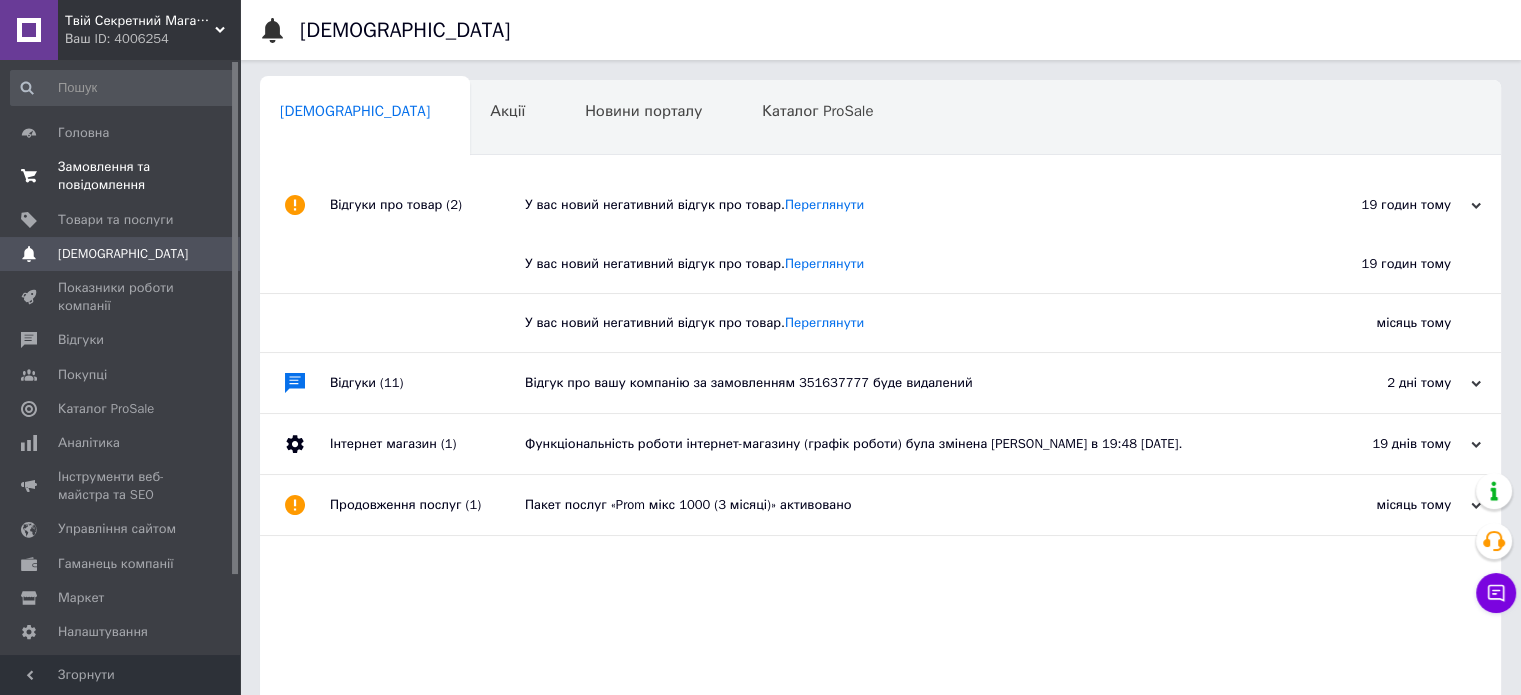 click on "Замовлення та повідомлення" at bounding box center [121, 176] 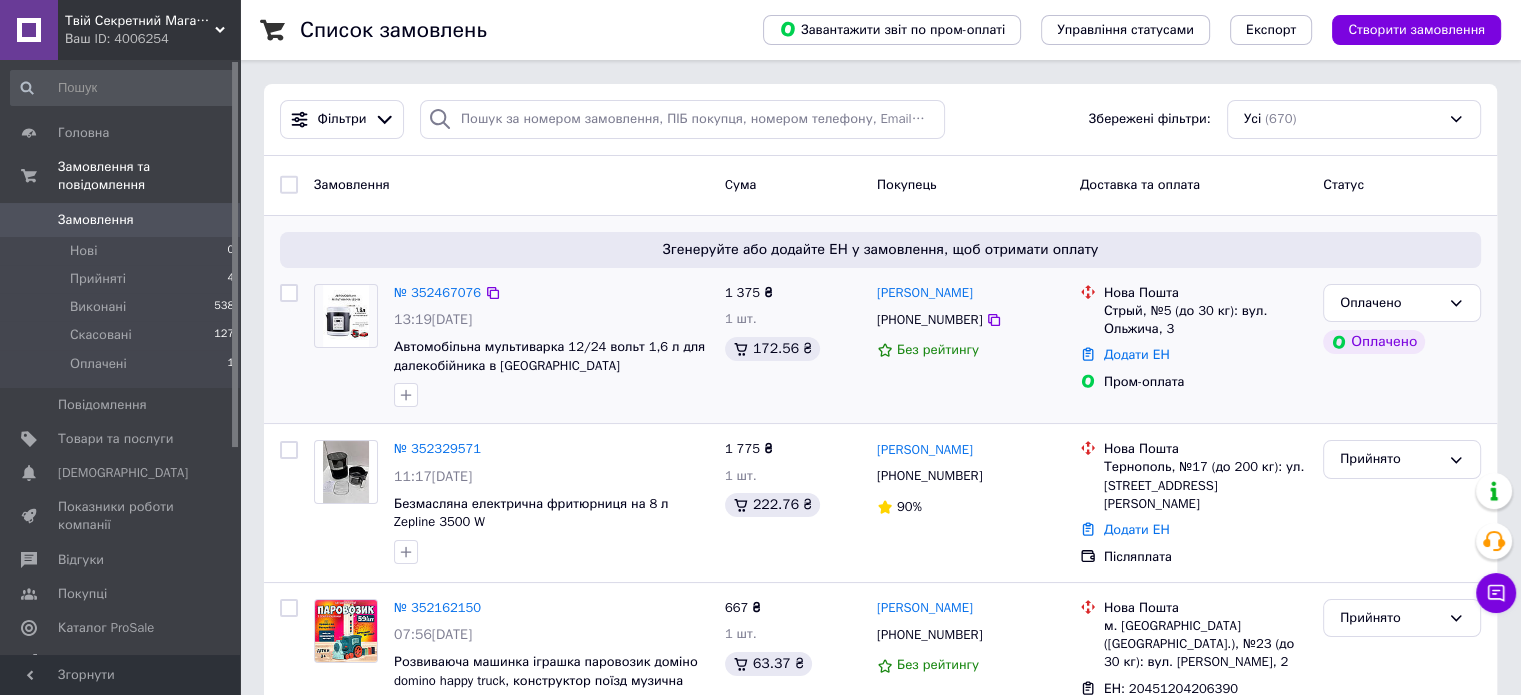 drag, startPoint x: 1019, startPoint y: 299, endPoint x: 871, endPoint y: 301, distance: 148.01352 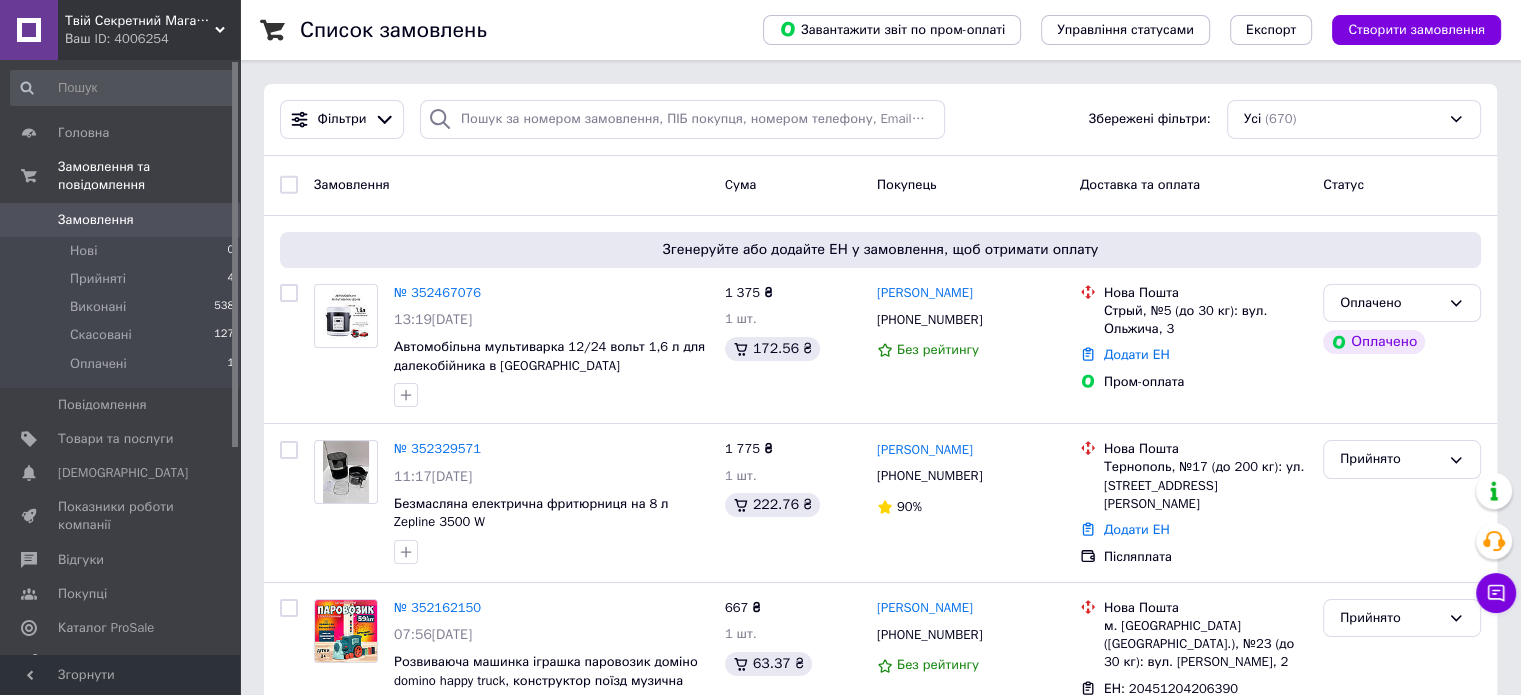 copy on "Василь Кравчишин" 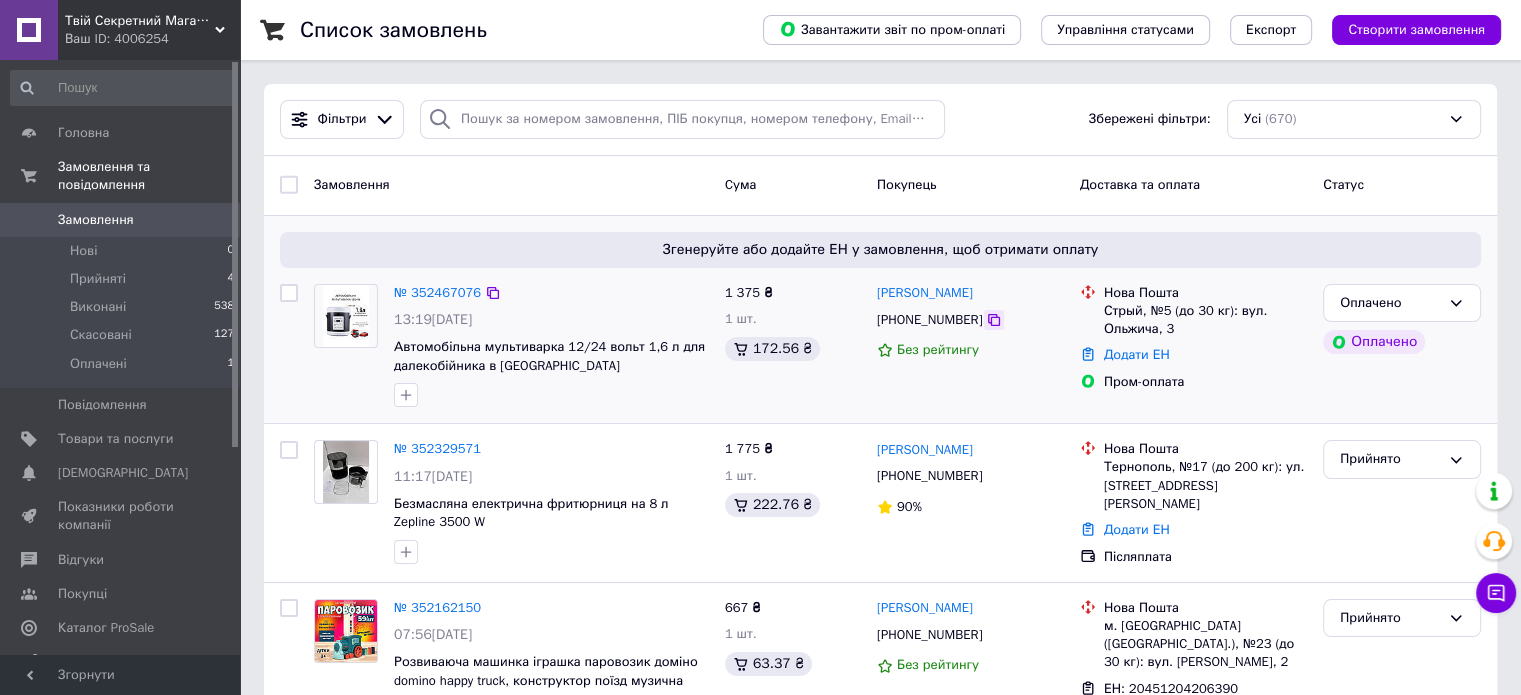 click 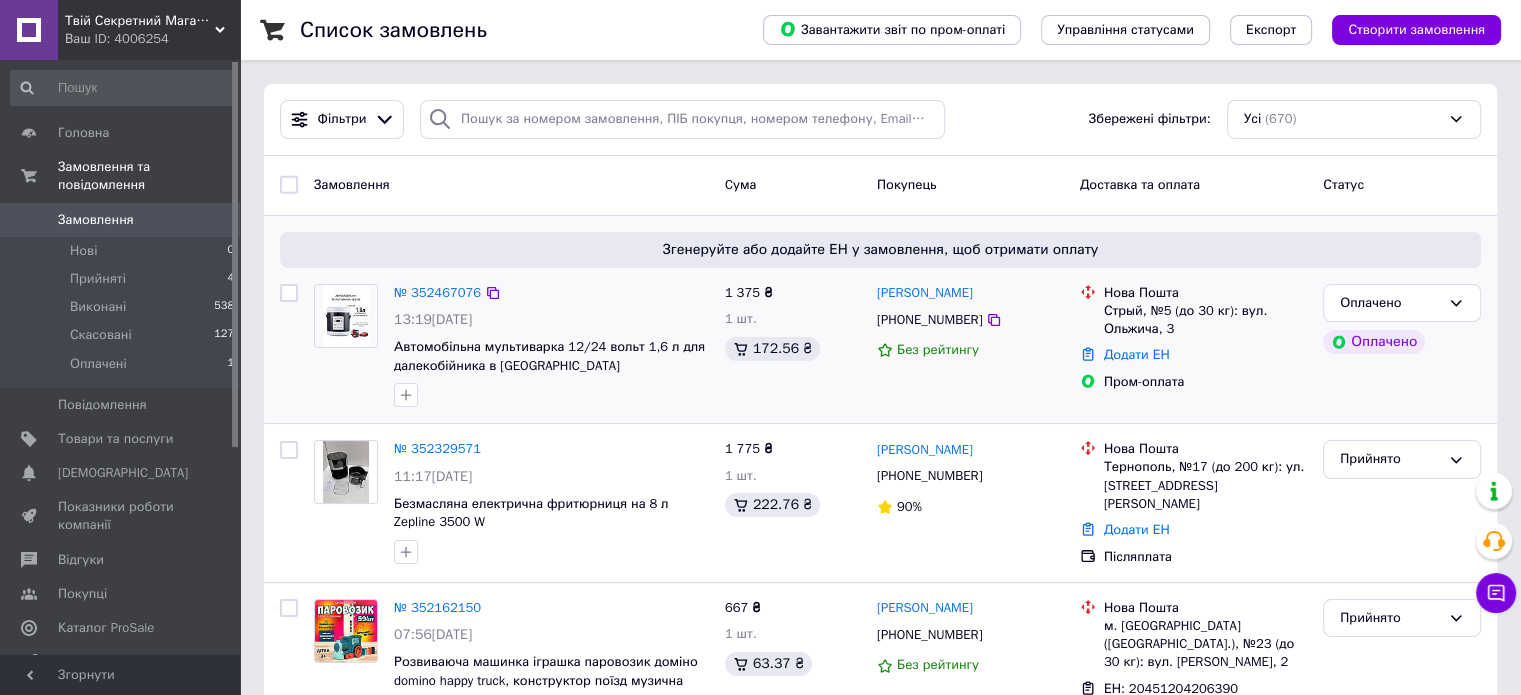 scroll, scrollTop: 166, scrollLeft: 0, axis: vertical 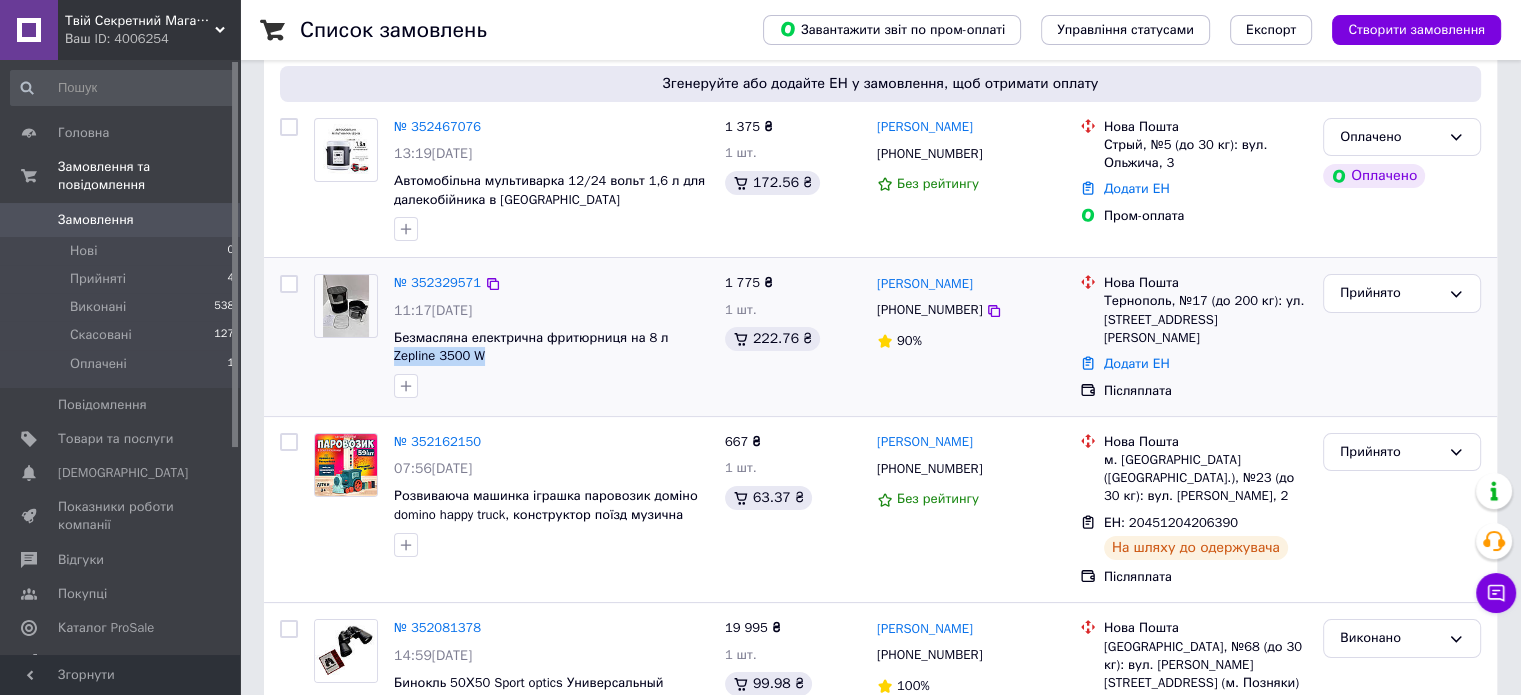 drag, startPoint x: 510, startPoint y: 386, endPoint x: 392, endPoint y: 387, distance: 118.004234 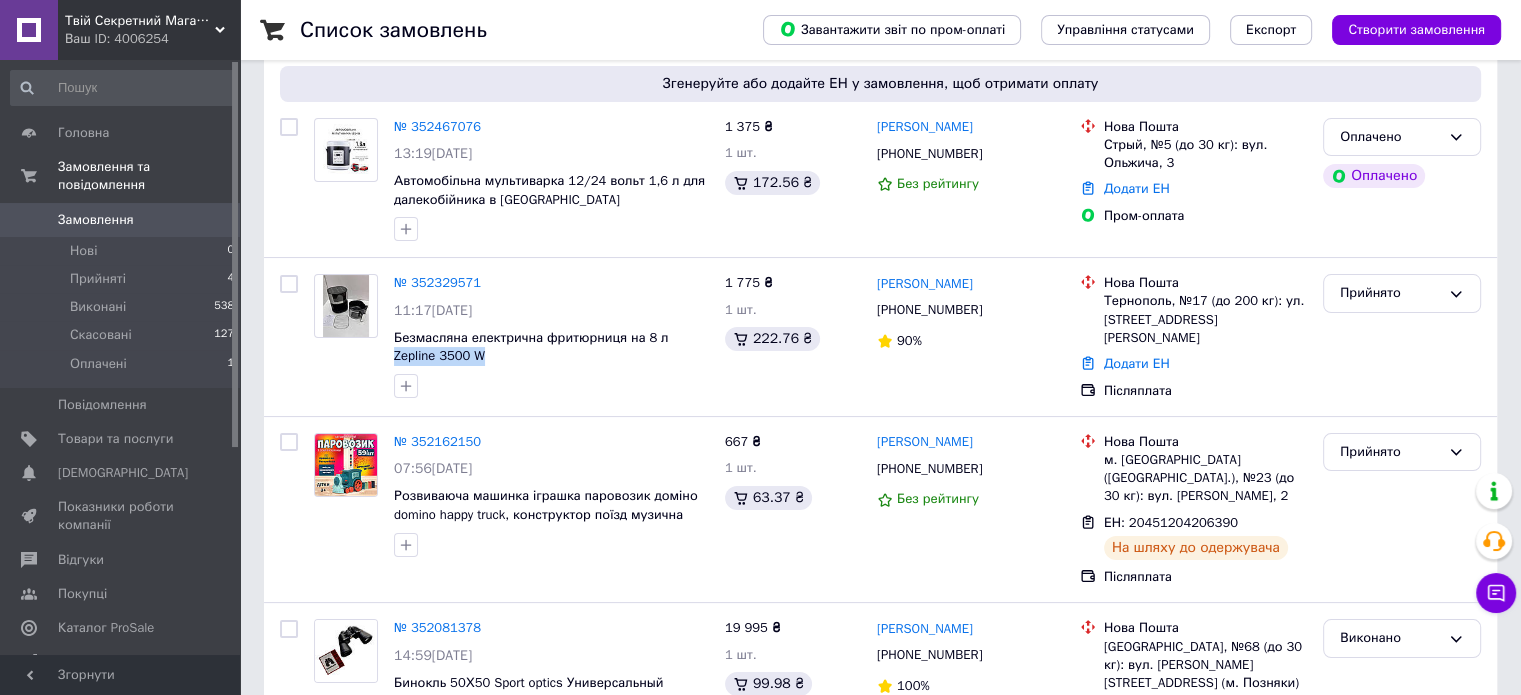 copy on "Zepline  3500 W" 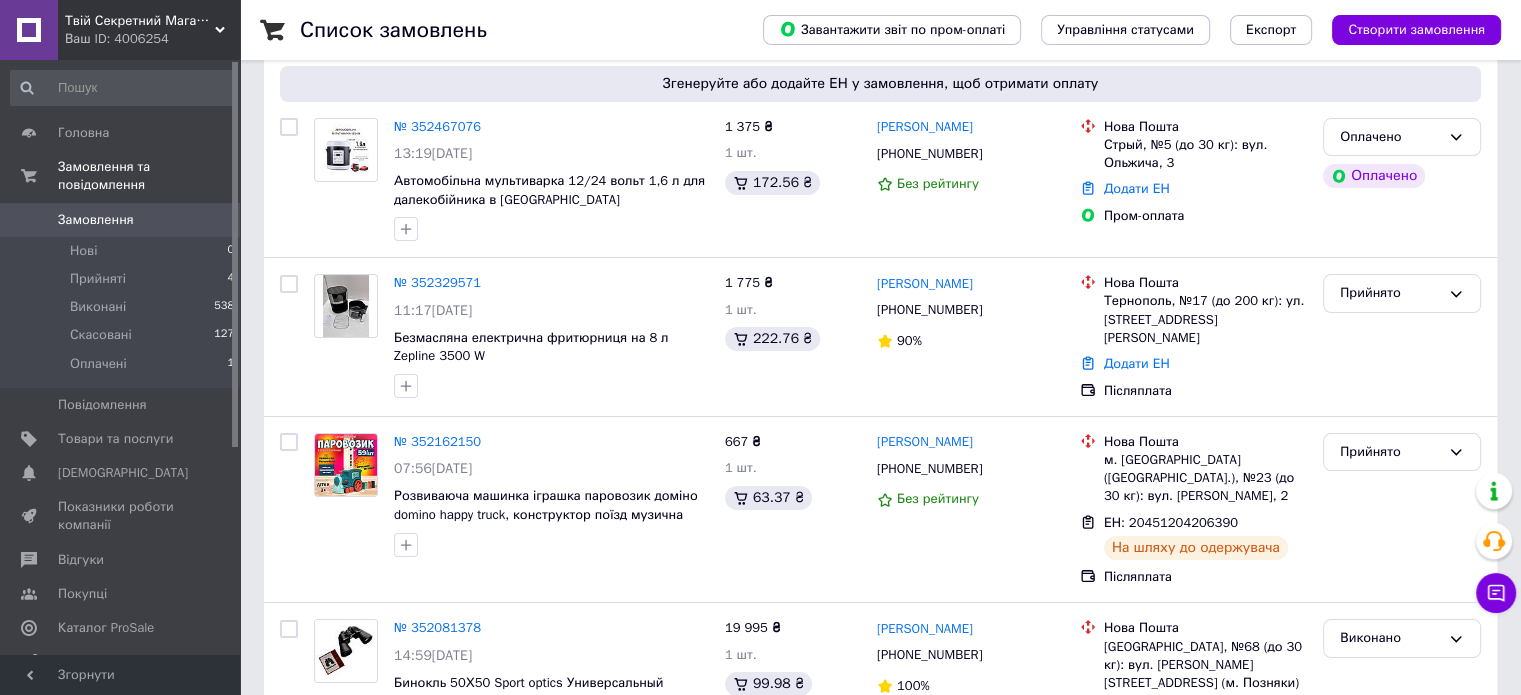 click on "Ваш ID: 4006254" at bounding box center [152, 39] 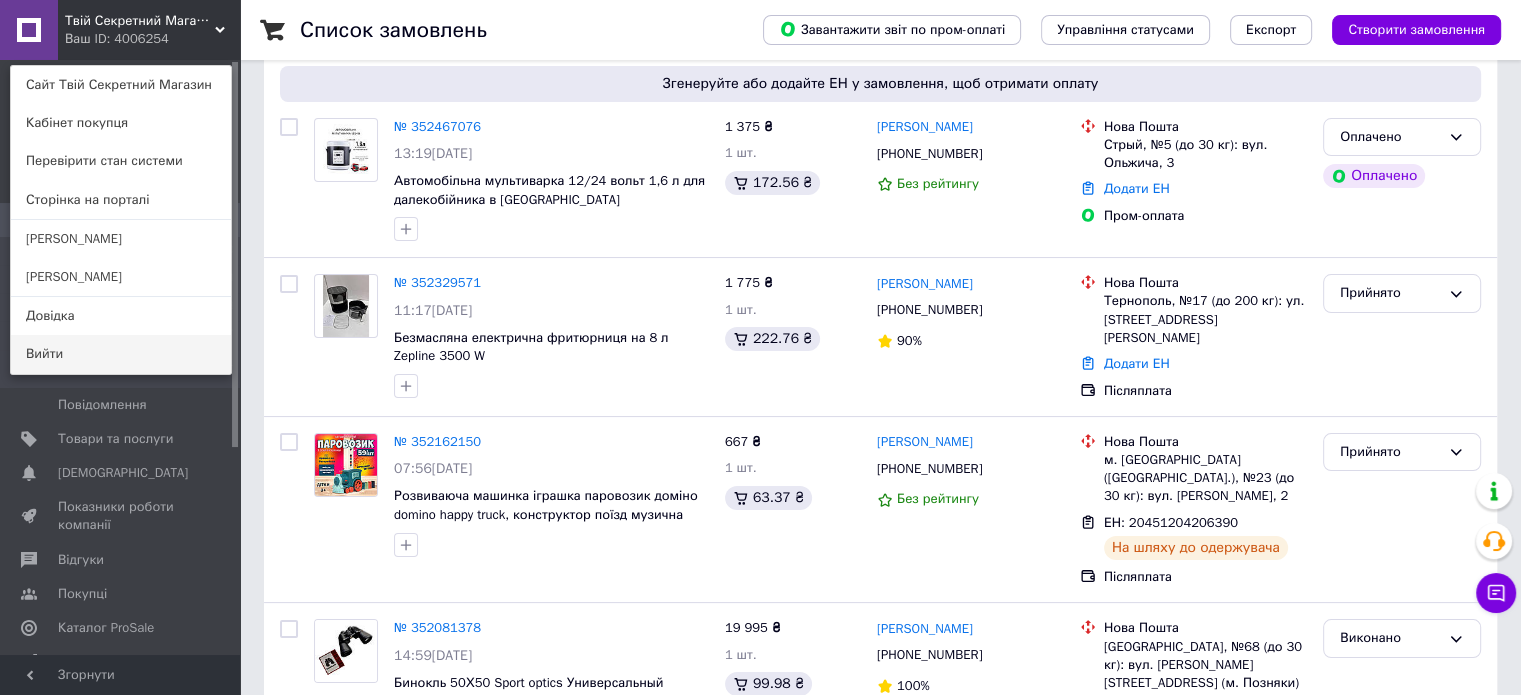 click on "Вийти" at bounding box center [121, 354] 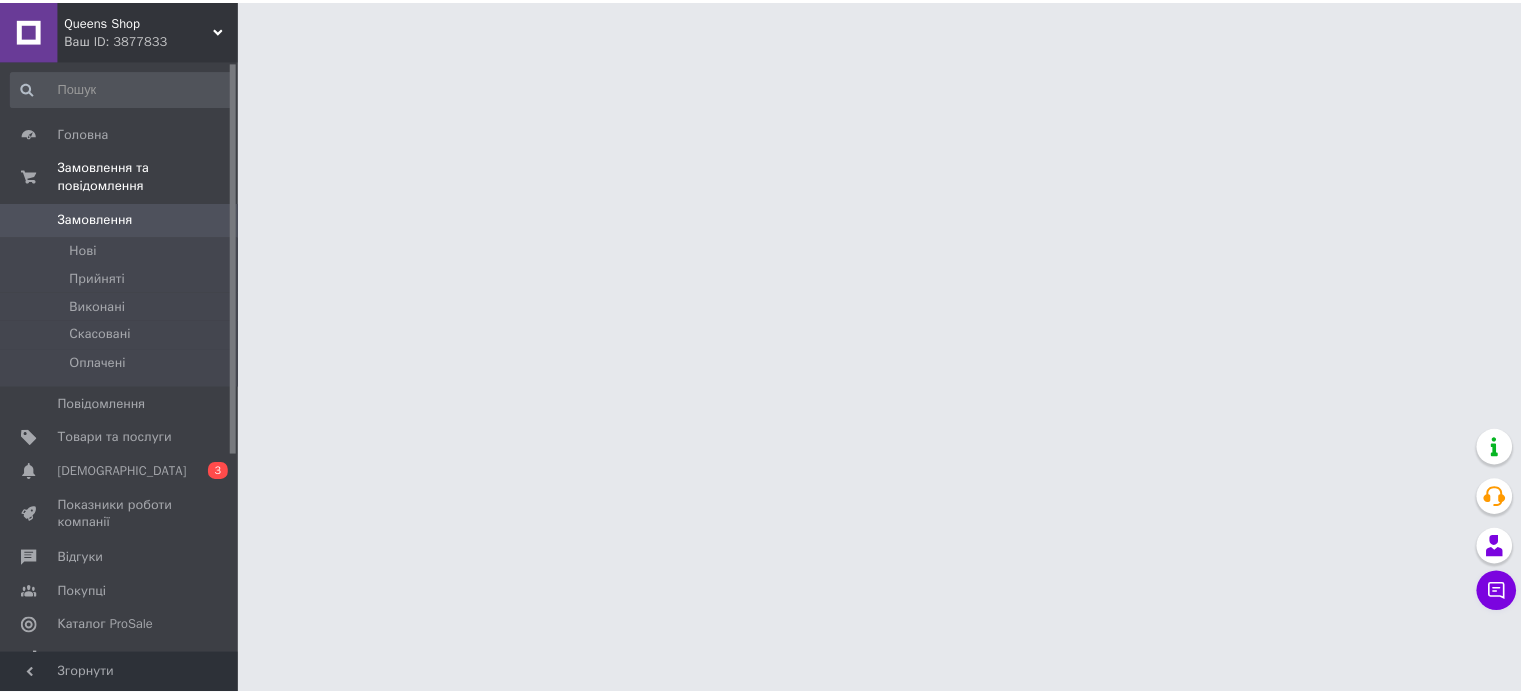 scroll, scrollTop: 0, scrollLeft: 0, axis: both 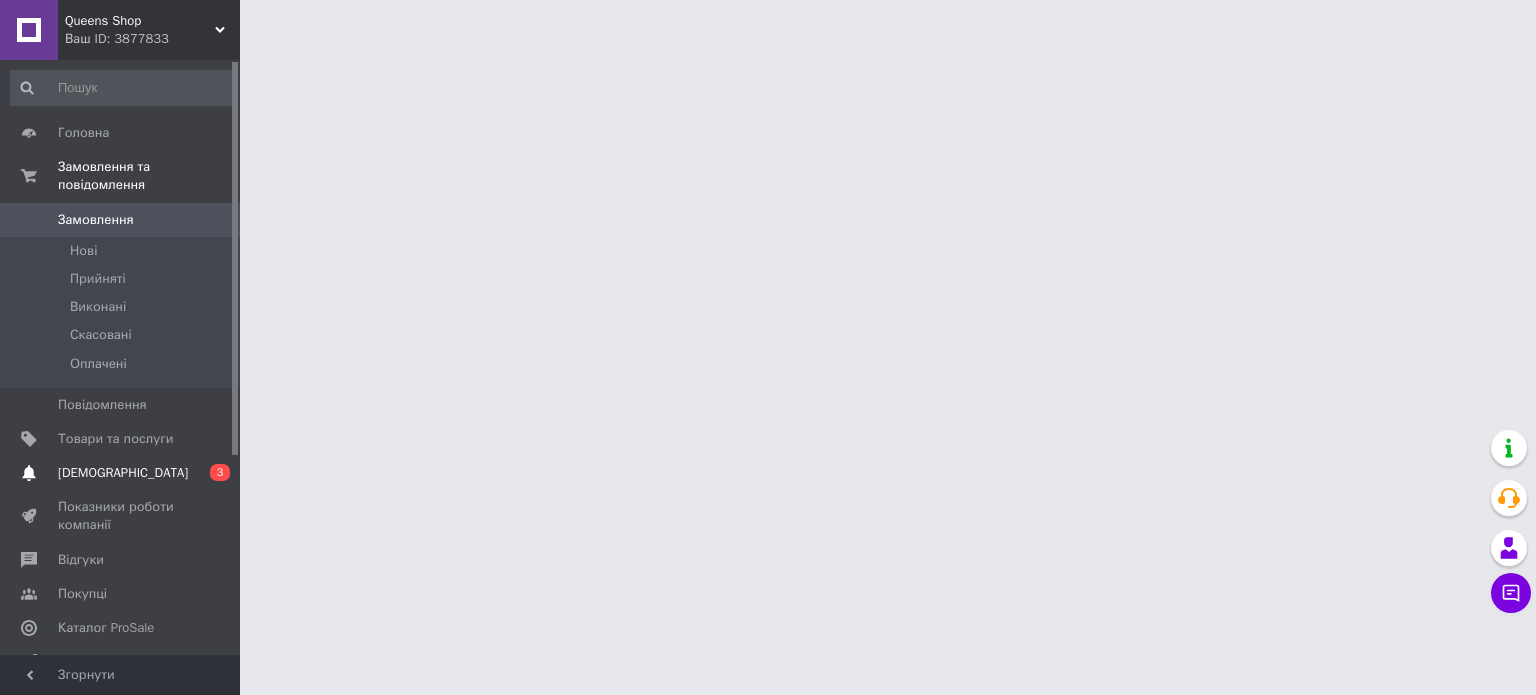 click on "[DEMOGRAPHIC_DATA]" at bounding box center [123, 473] 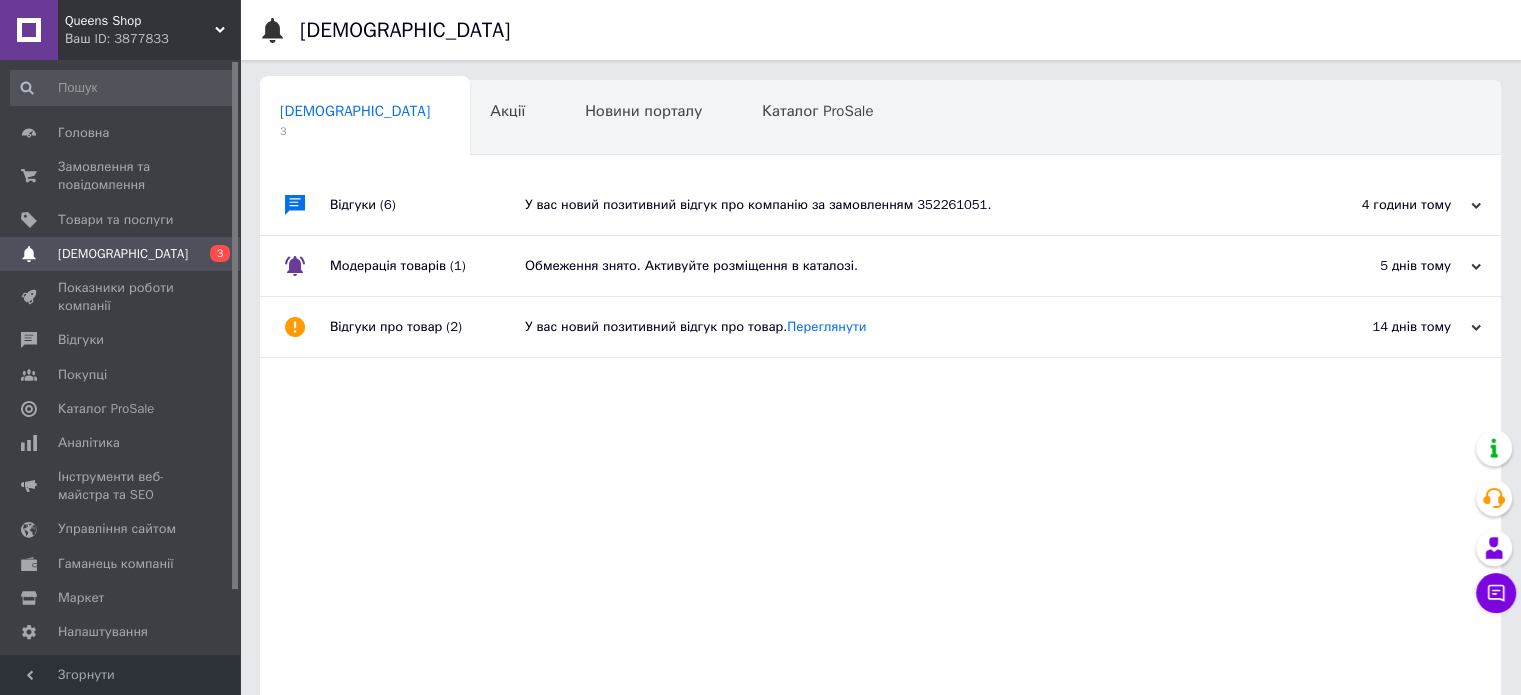 click on "У вас новий позитивний відгук про компанію за замовленням 352261051." at bounding box center (903, 205) 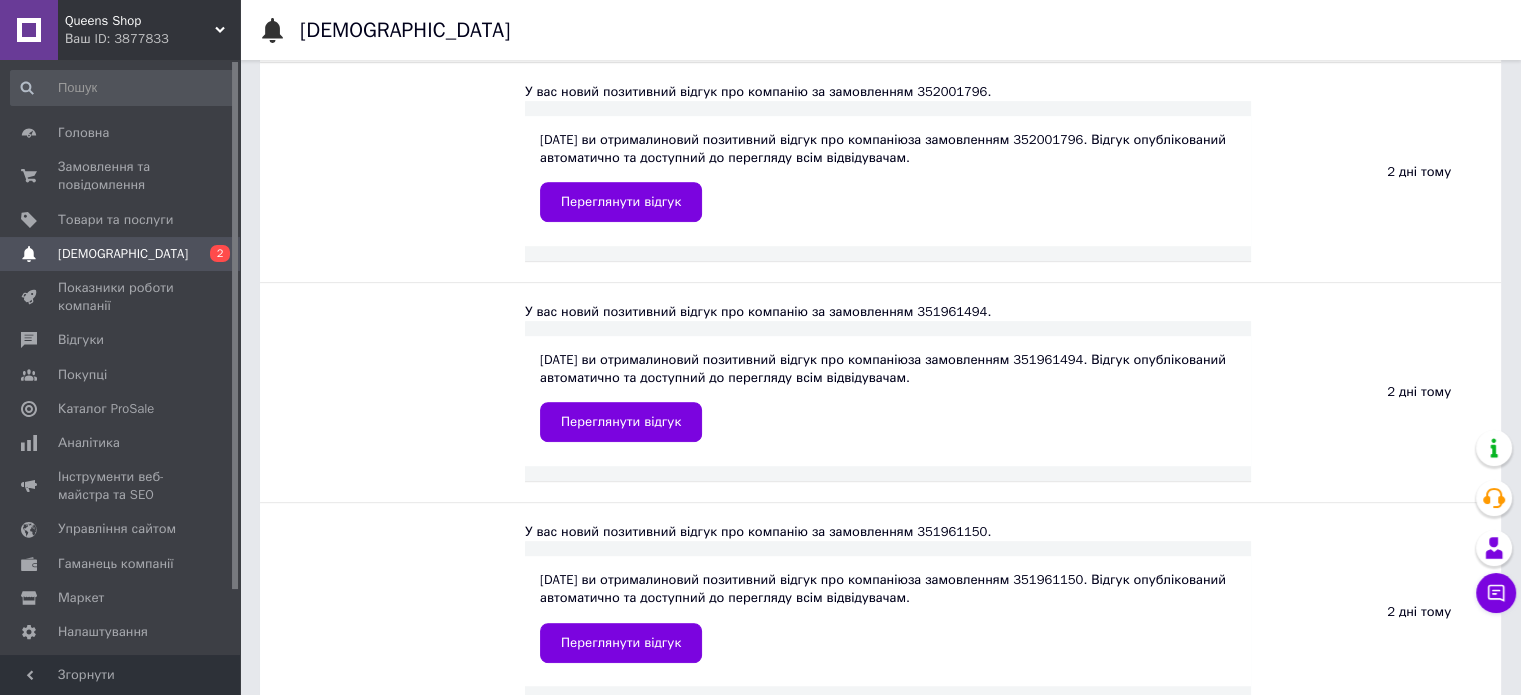 scroll, scrollTop: 166, scrollLeft: 0, axis: vertical 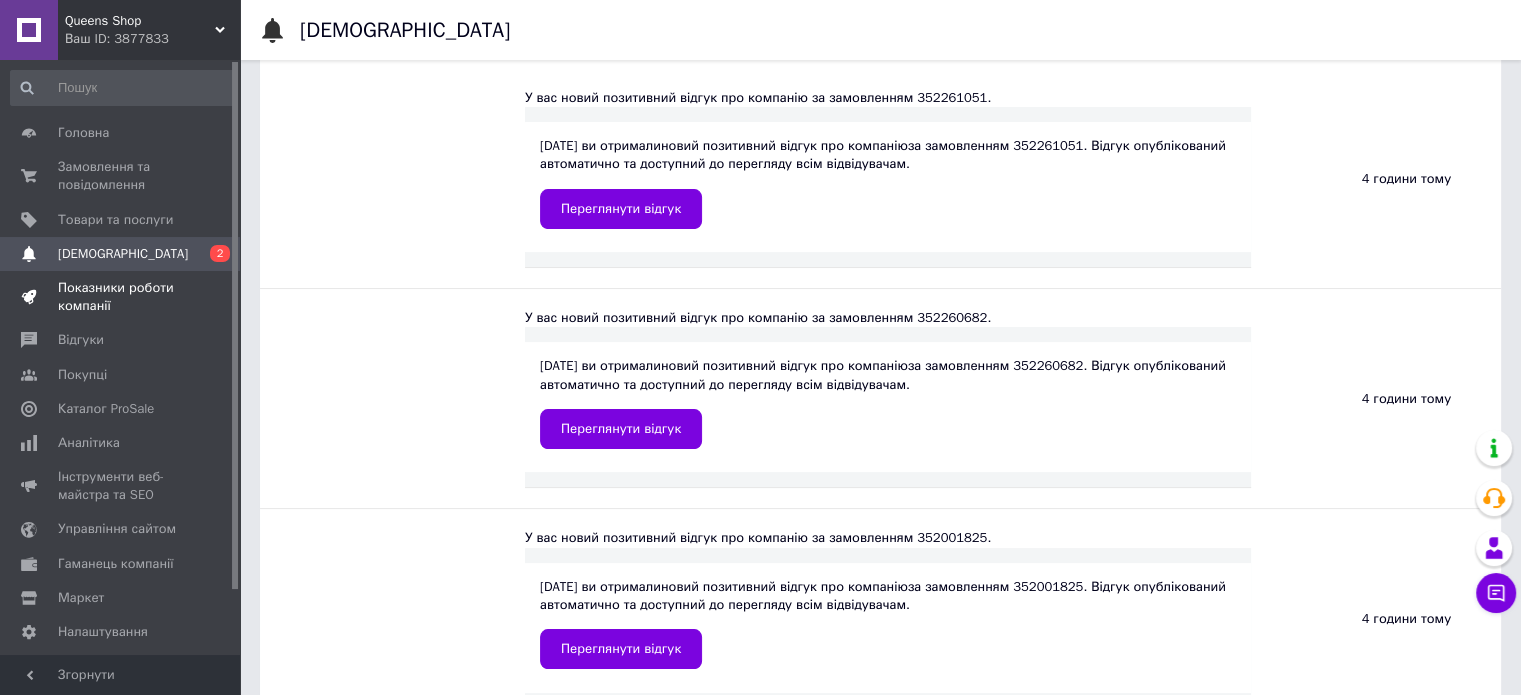click on "Показники роботи компанії" at bounding box center (121, 297) 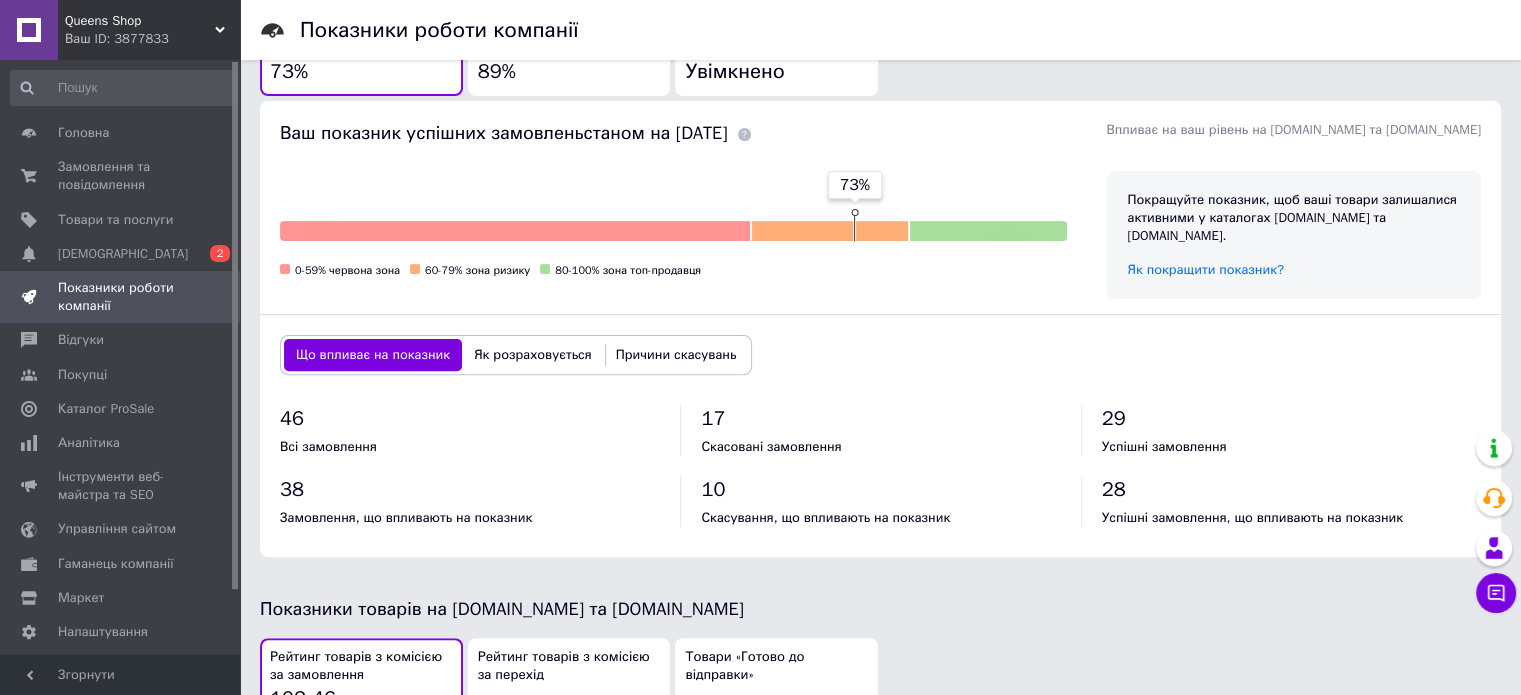 scroll, scrollTop: 0, scrollLeft: 0, axis: both 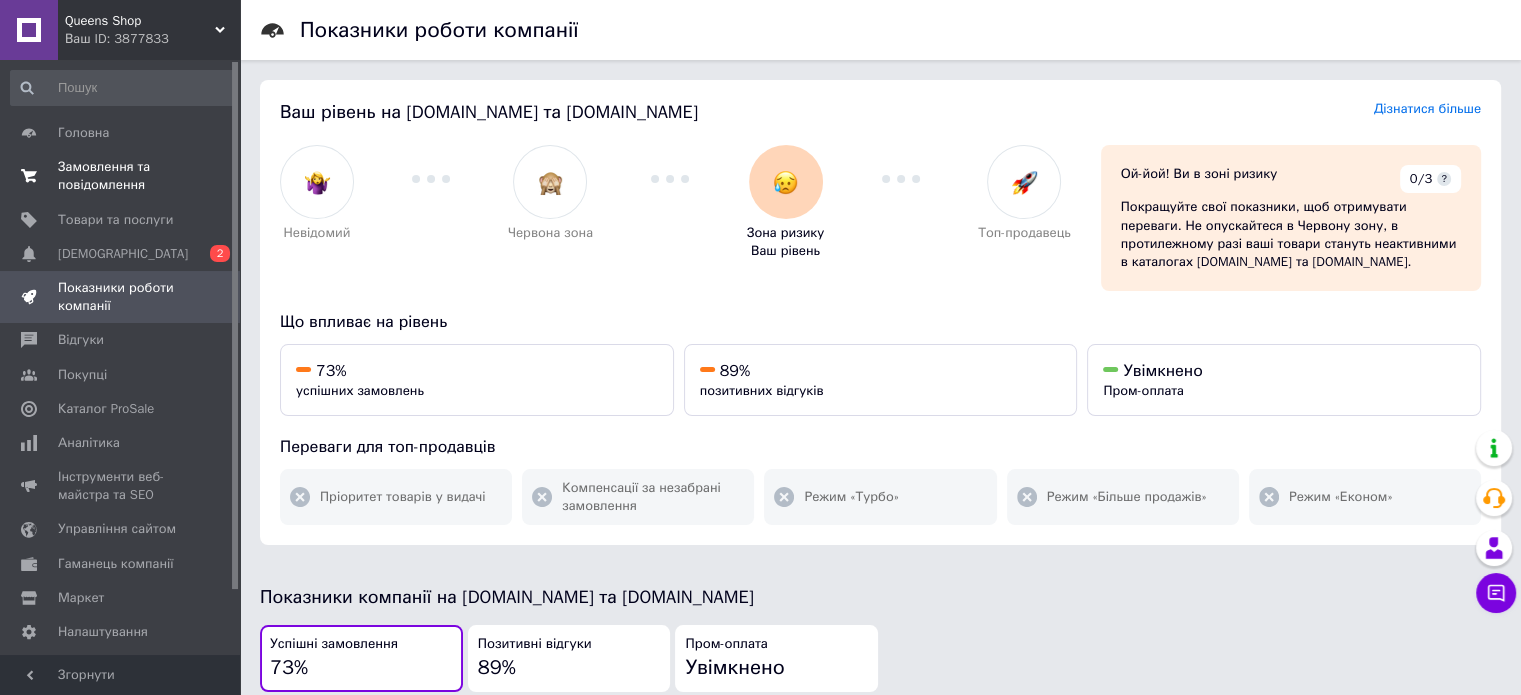 click on "Замовлення та повідомлення 0 0" at bounding box center (123, 176) 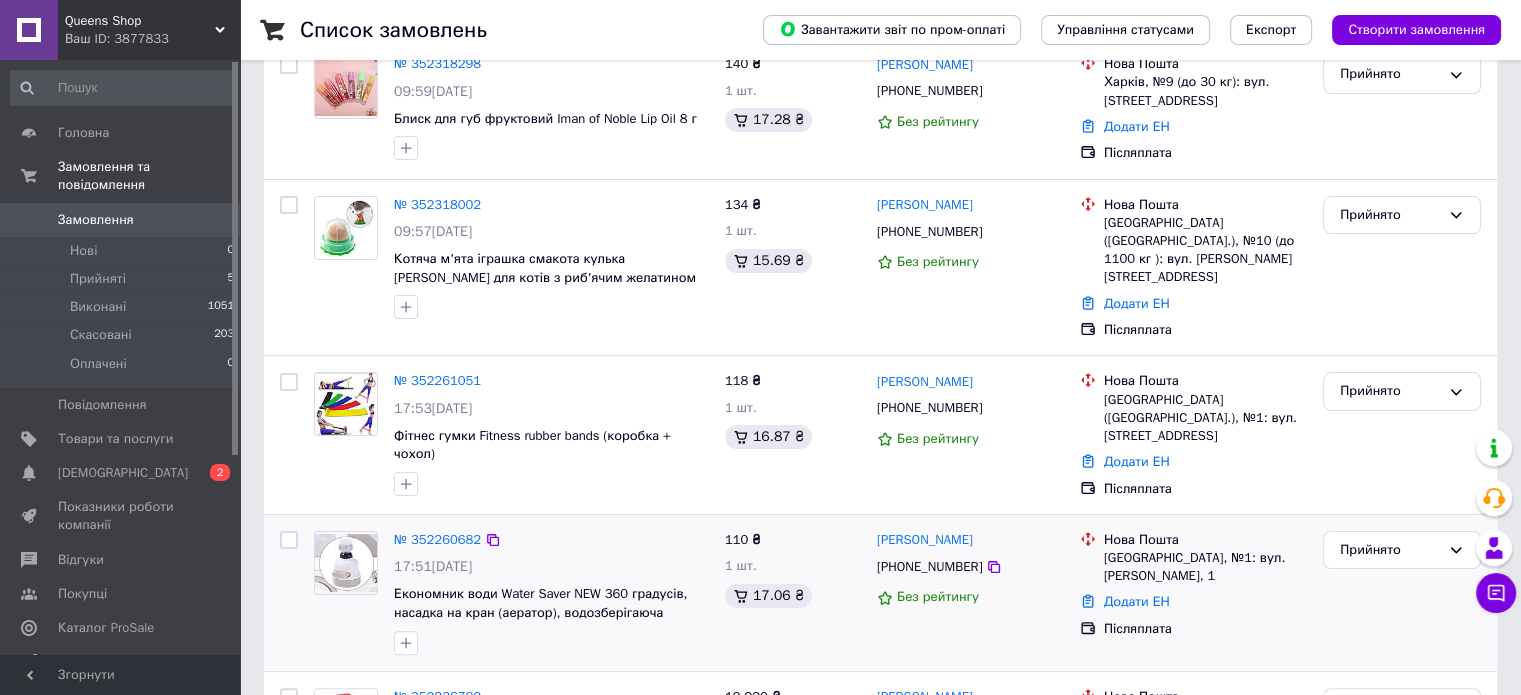 scroll, scrollTop: 500, scrollLeft: 0, axis: vertical 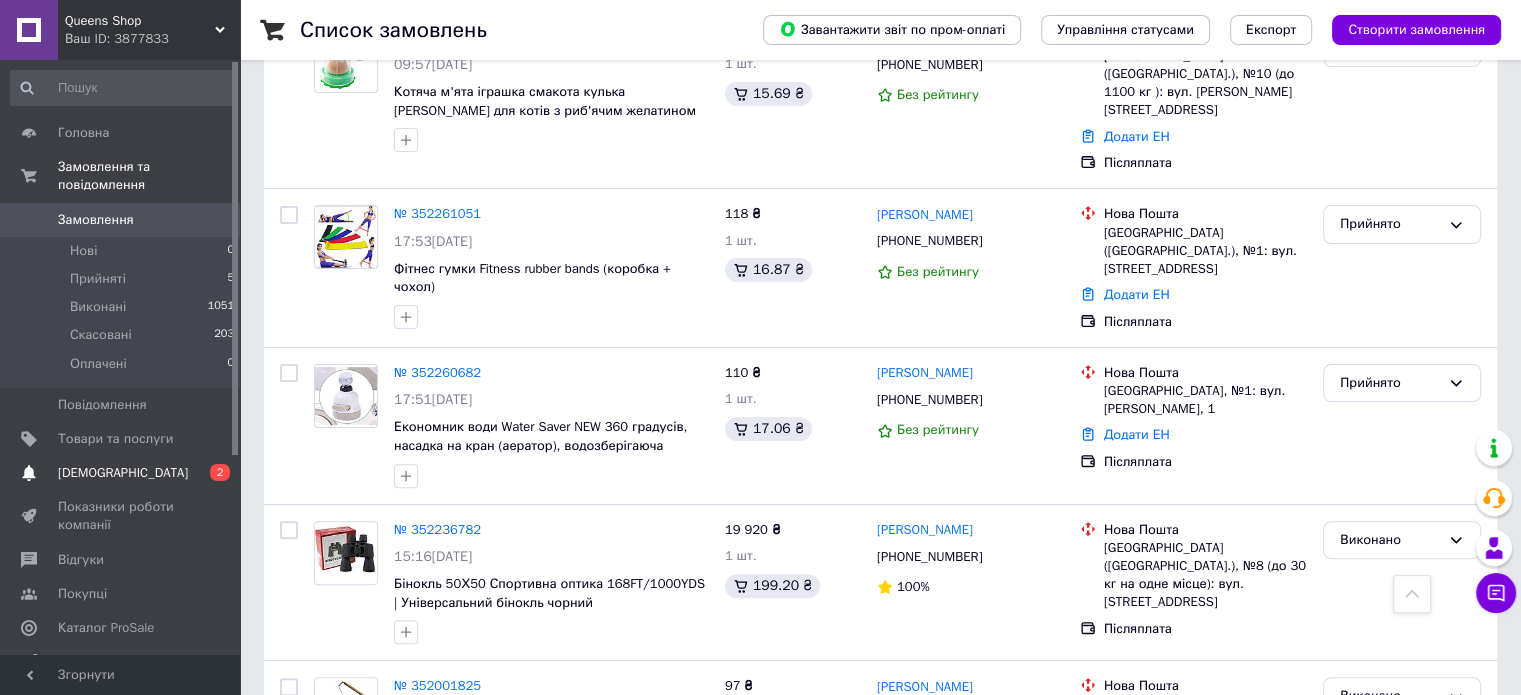 click on "[DEMOGRAPHIC_DATA]" at bounding box center [123, 473] 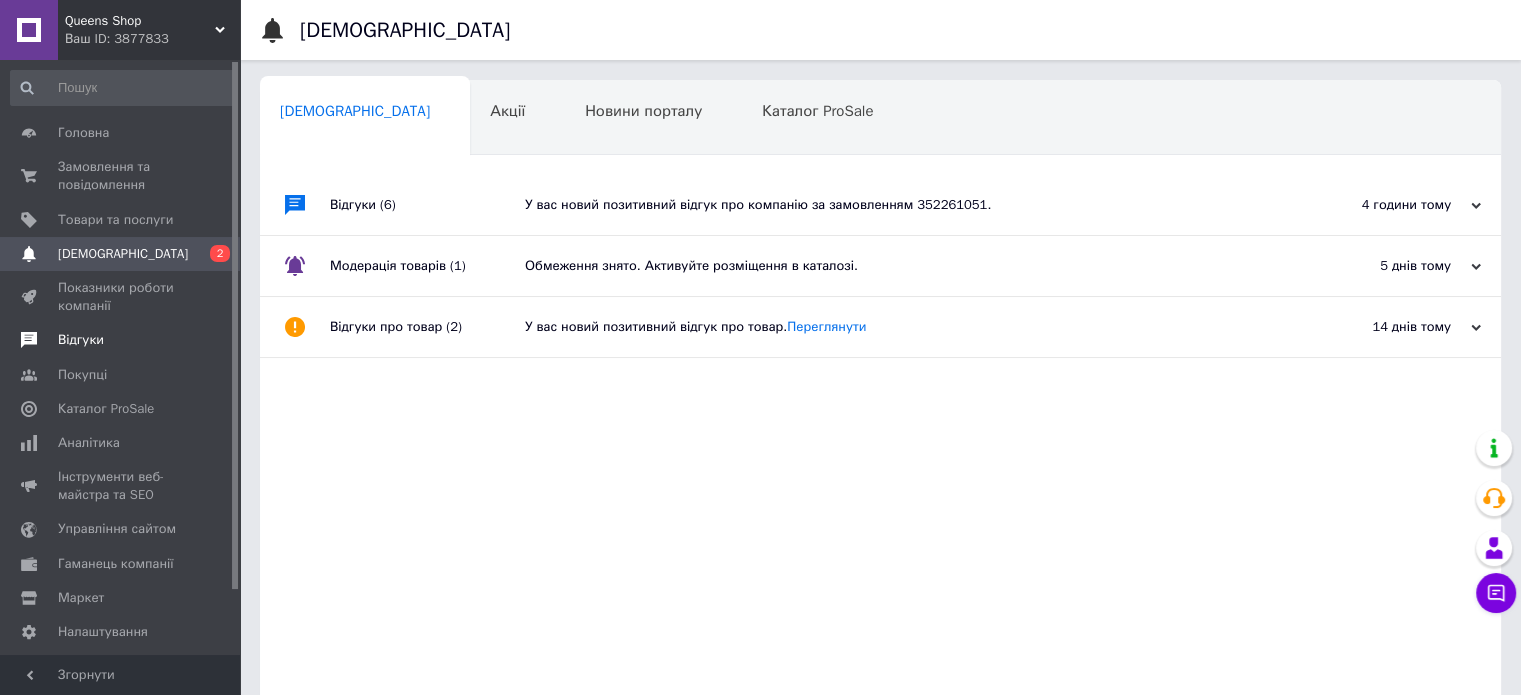 click on "Відгуки" at bounding box center (123, 340) 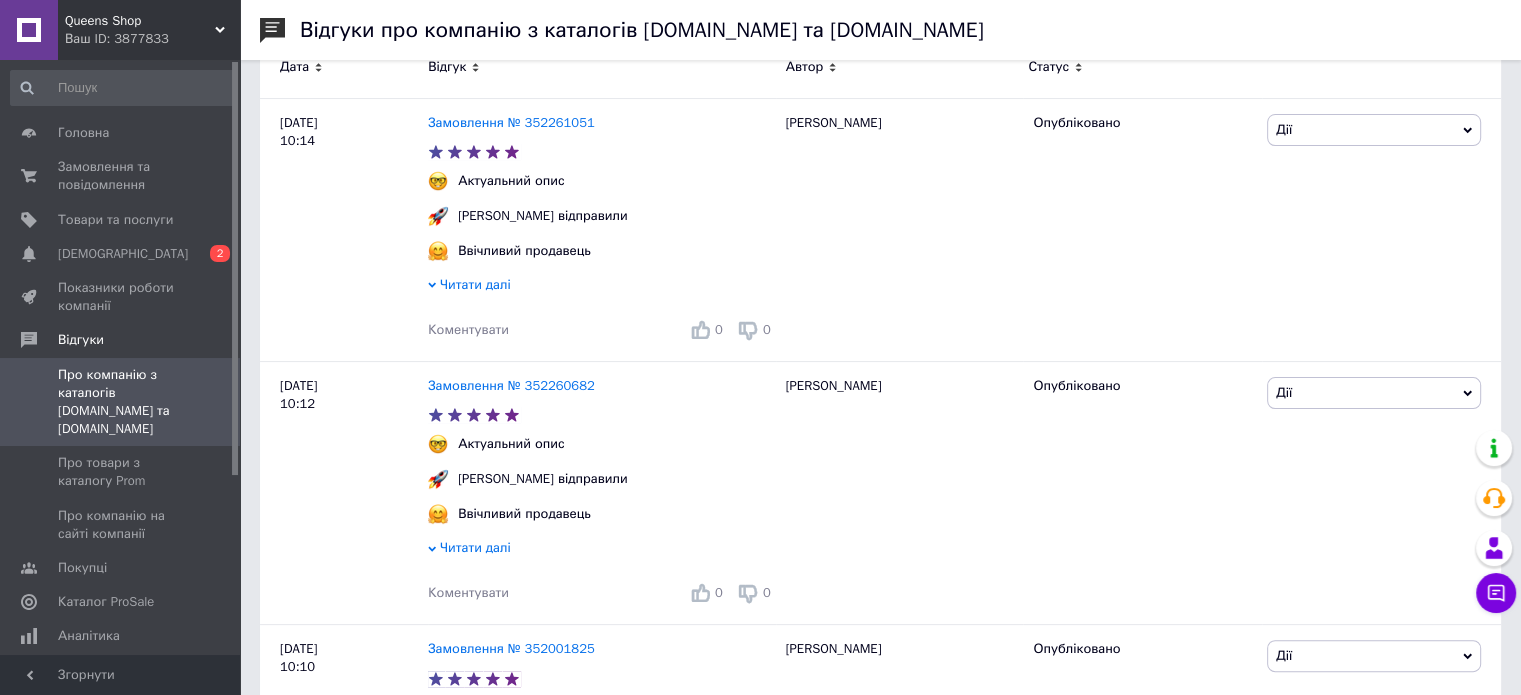 scroll, scrollTop: 0, scrollLeft: 0, axis: both 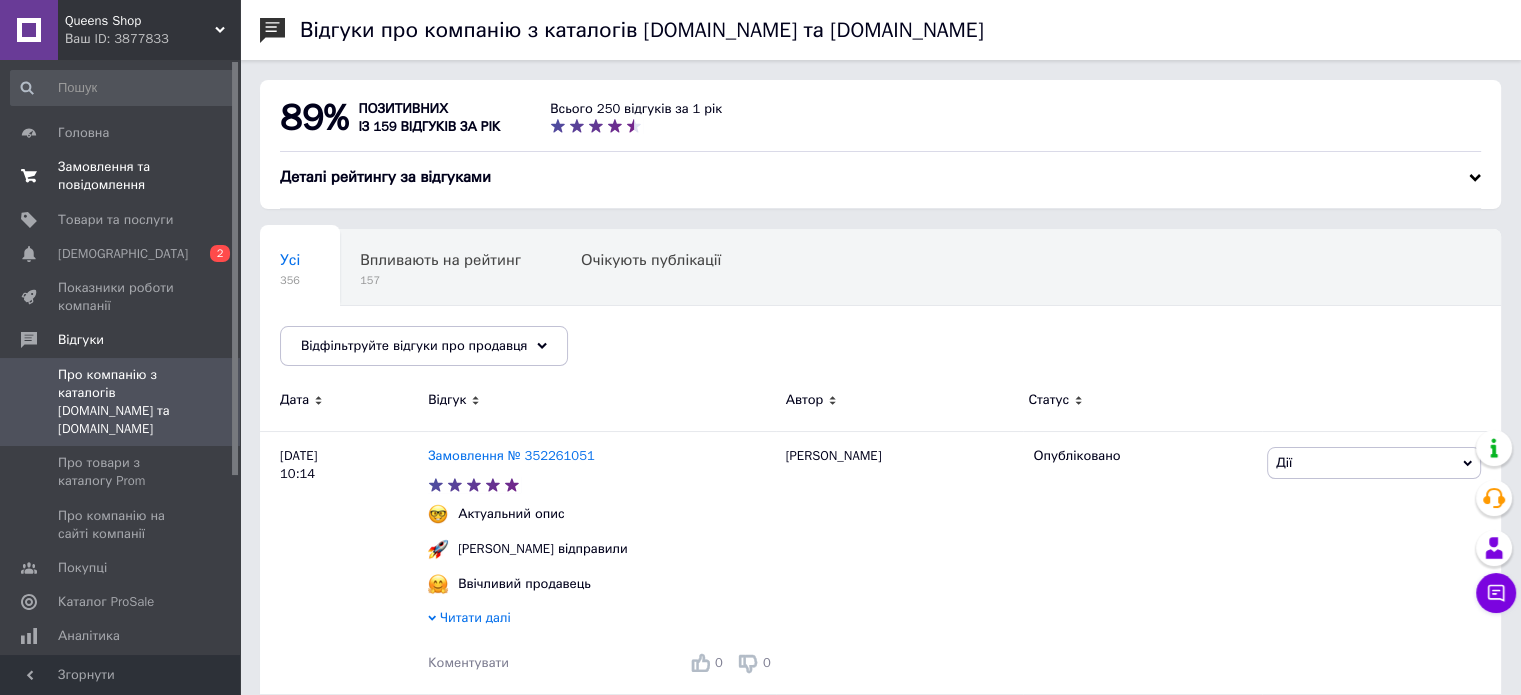 click on "Замовлення та повідомлення" at bounding box center [121, 176] 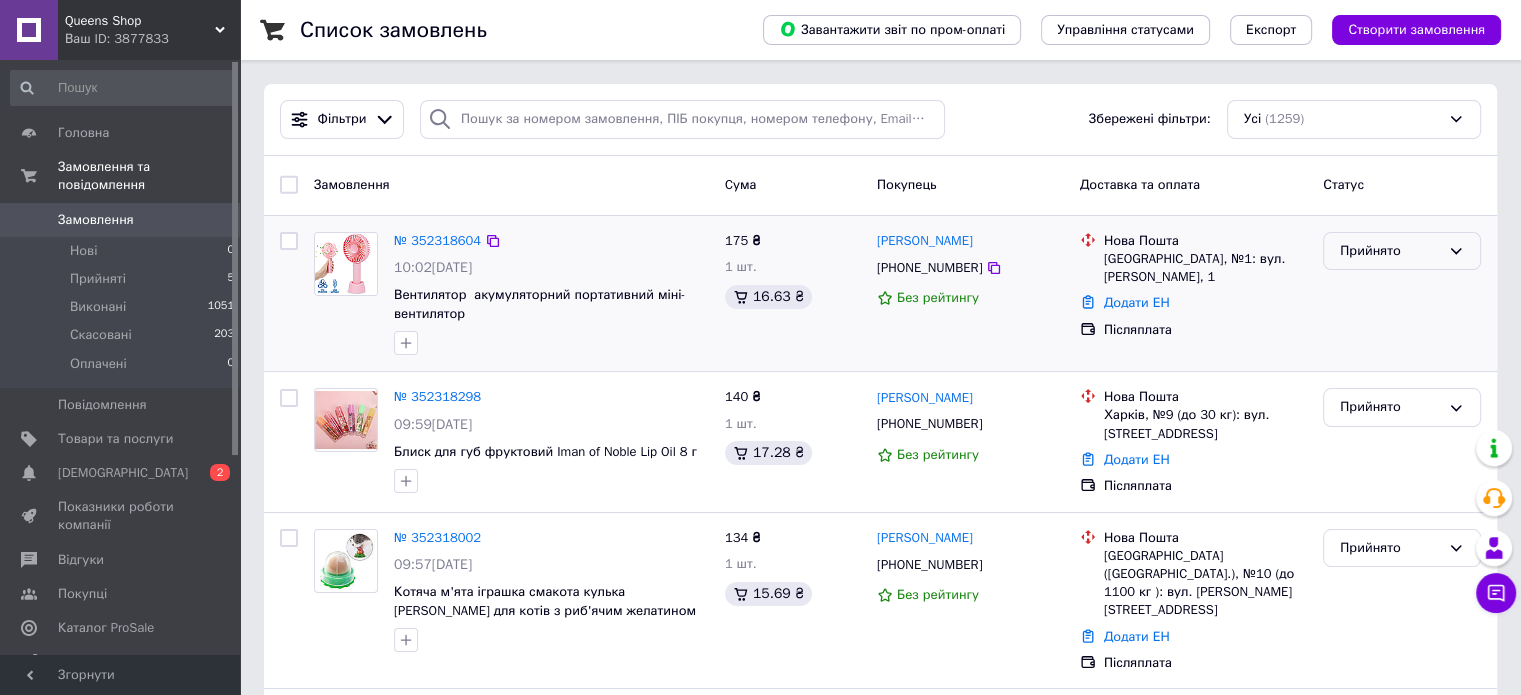 click on "Прийнято" at bounding box center [1390, 251] 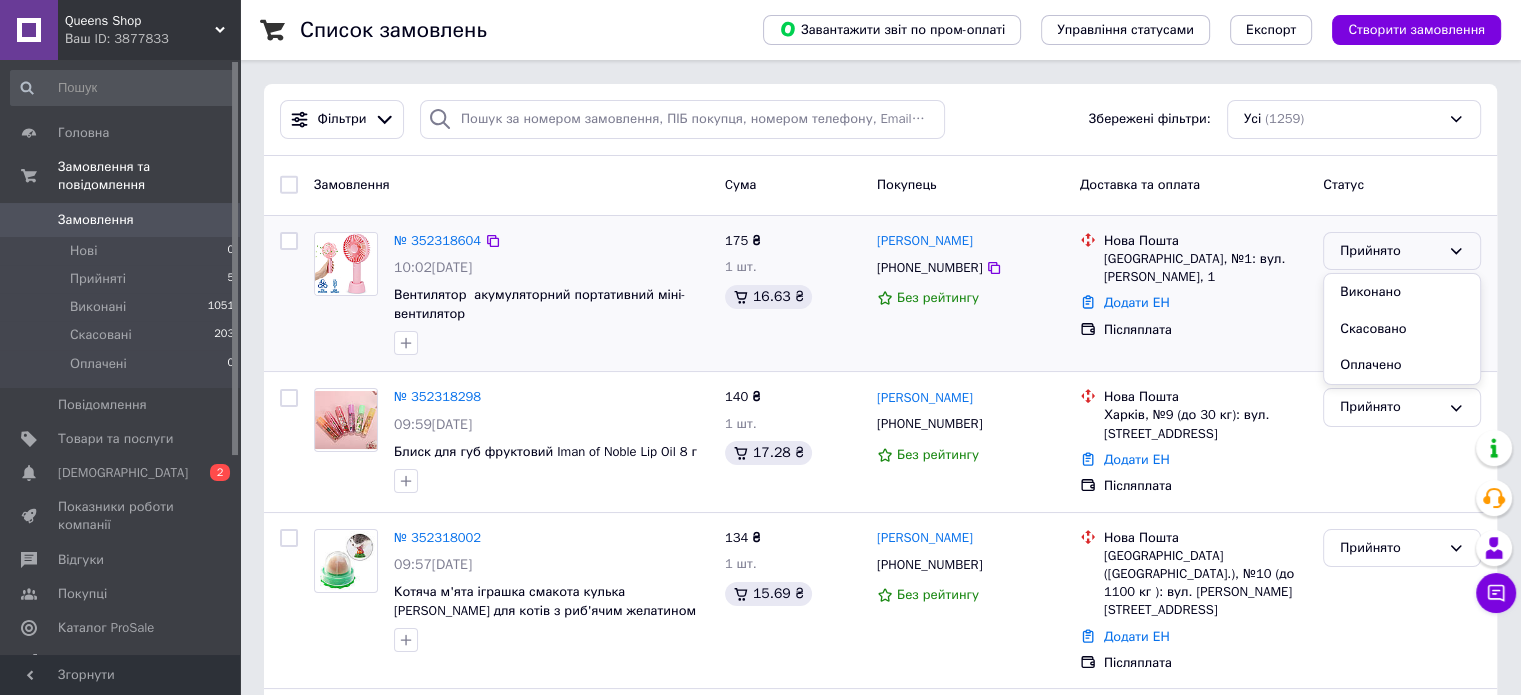 click on "Виконано" at bounding box center (1402, 292) 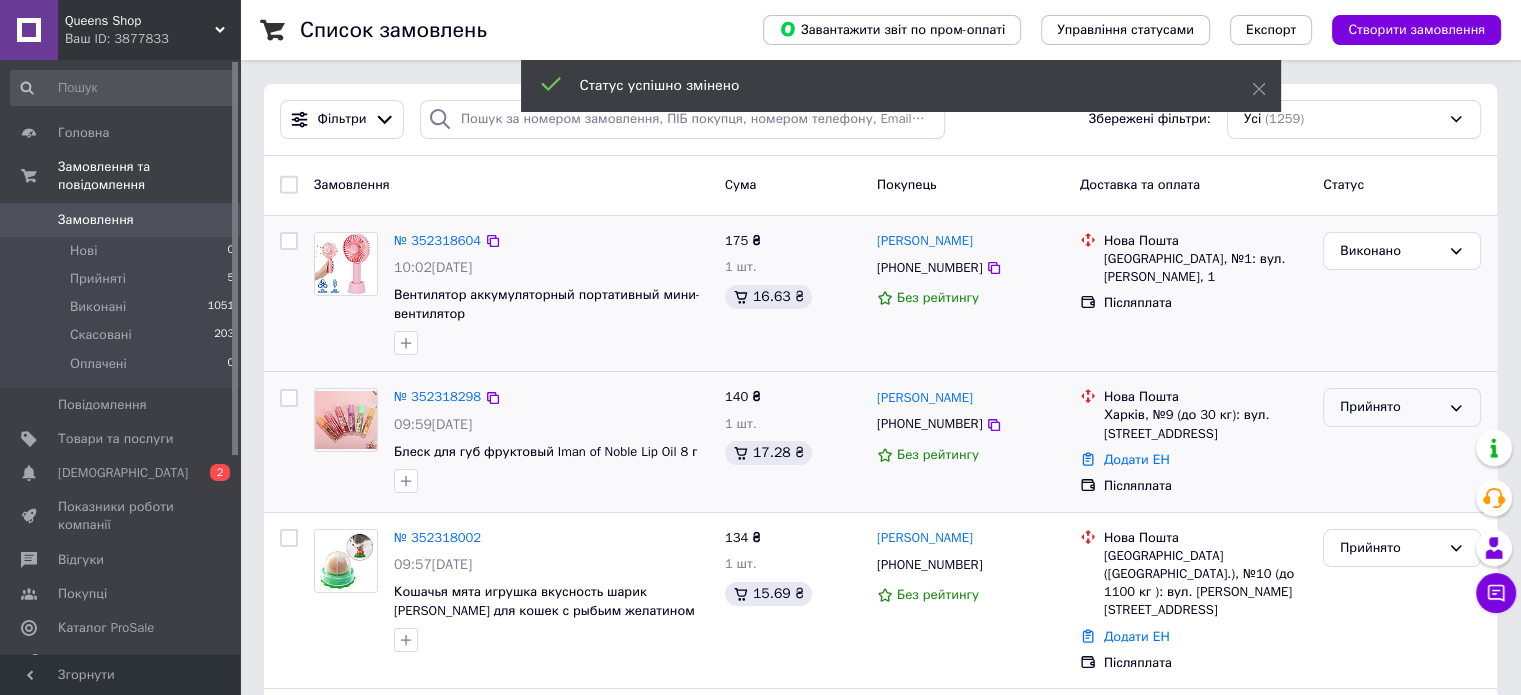 click on "Прийнято" at bounding box center (1390, 407) 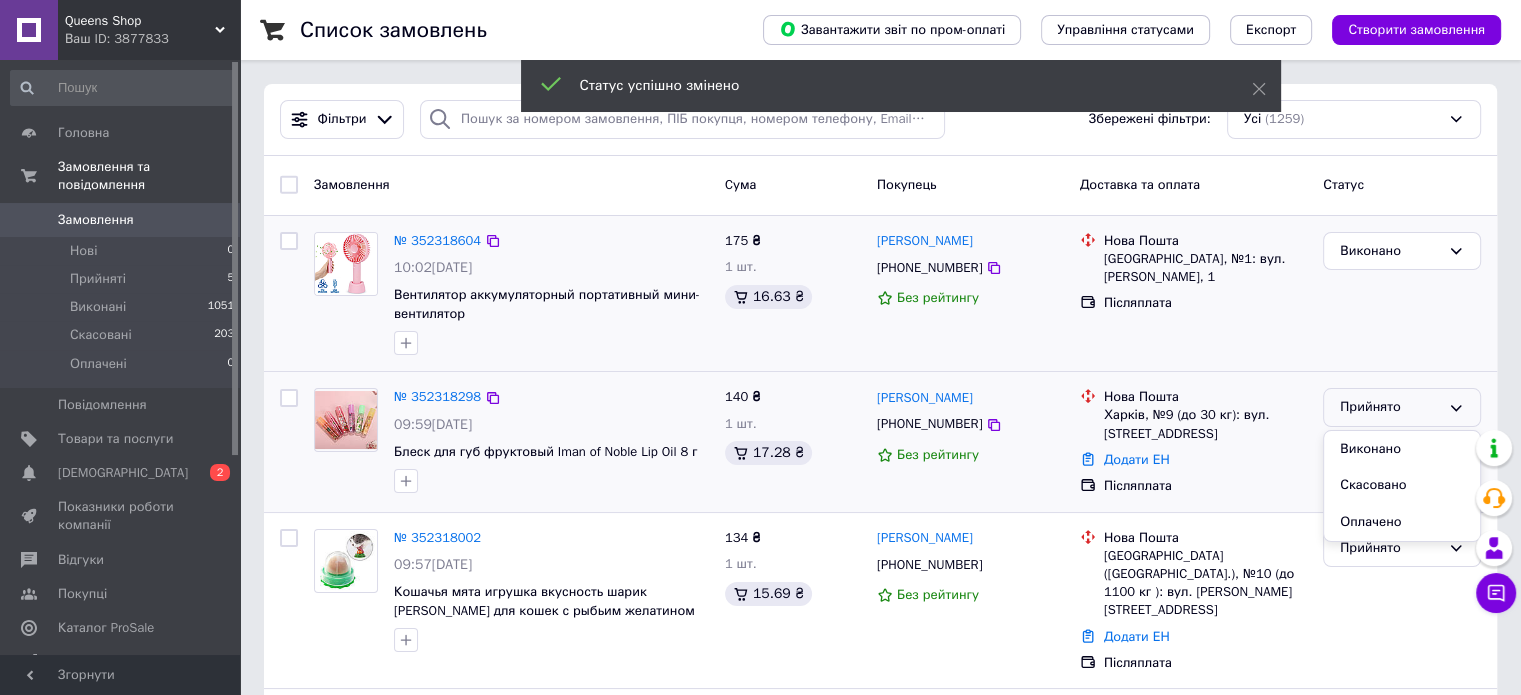 click on "Виконано" at bounding box center [1402, 449] 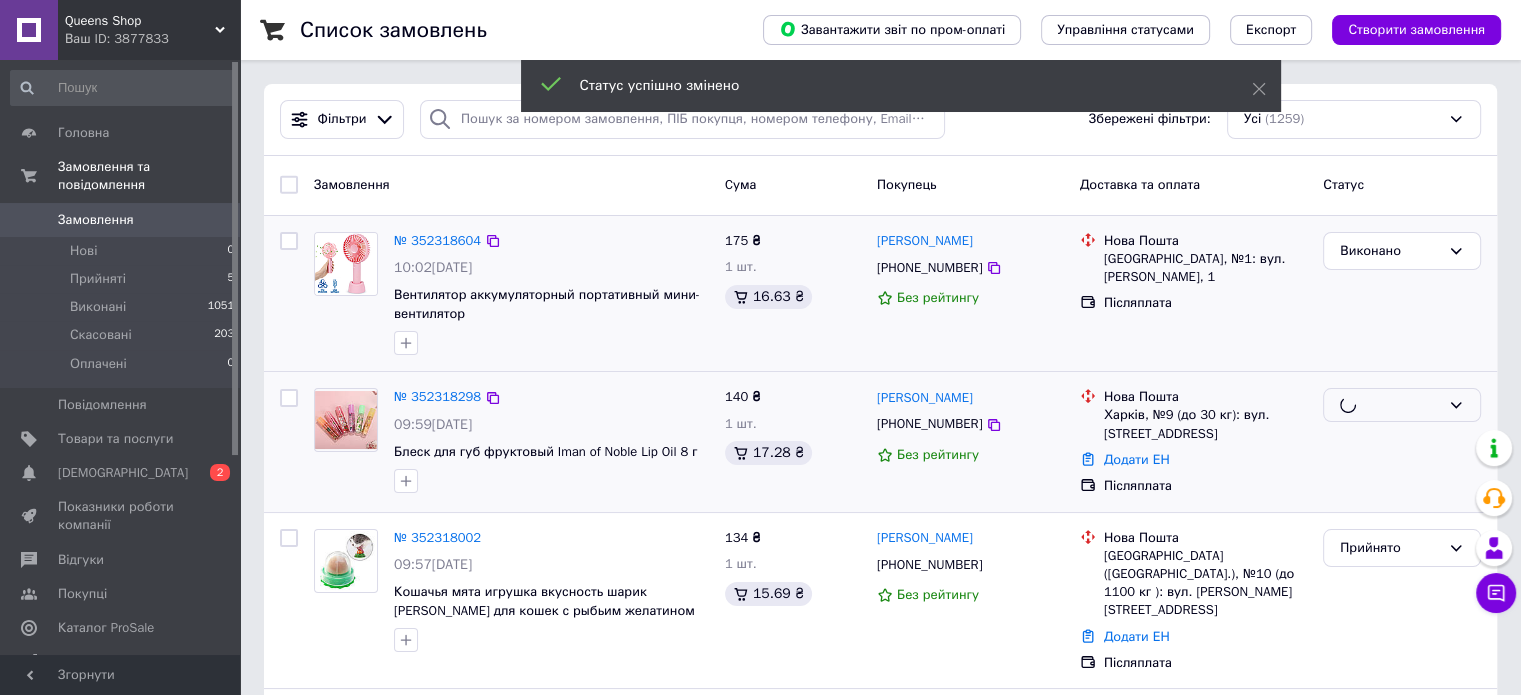 scroll, scrollTop: 166, scrollLeft: 0, axis: vertical 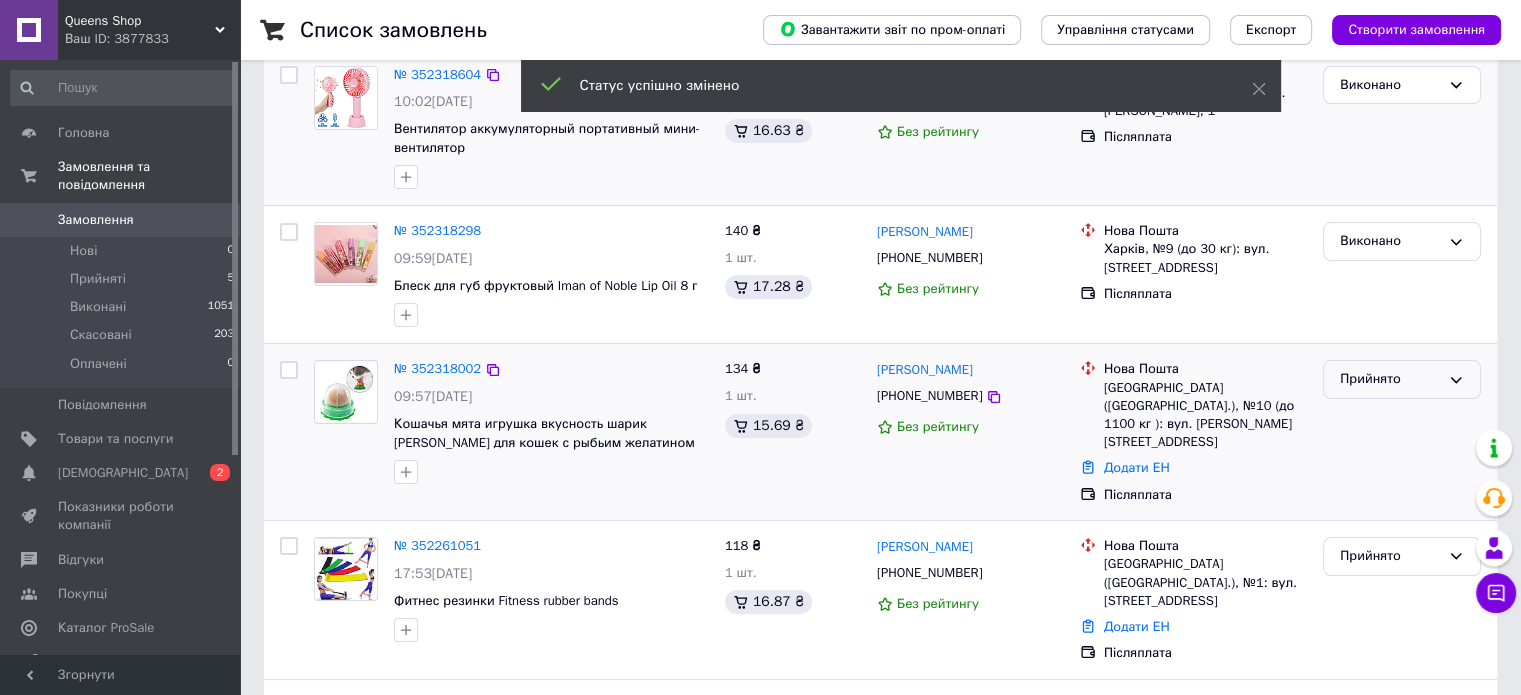 click on "Прийнято" at bounding box center (1390, 379) 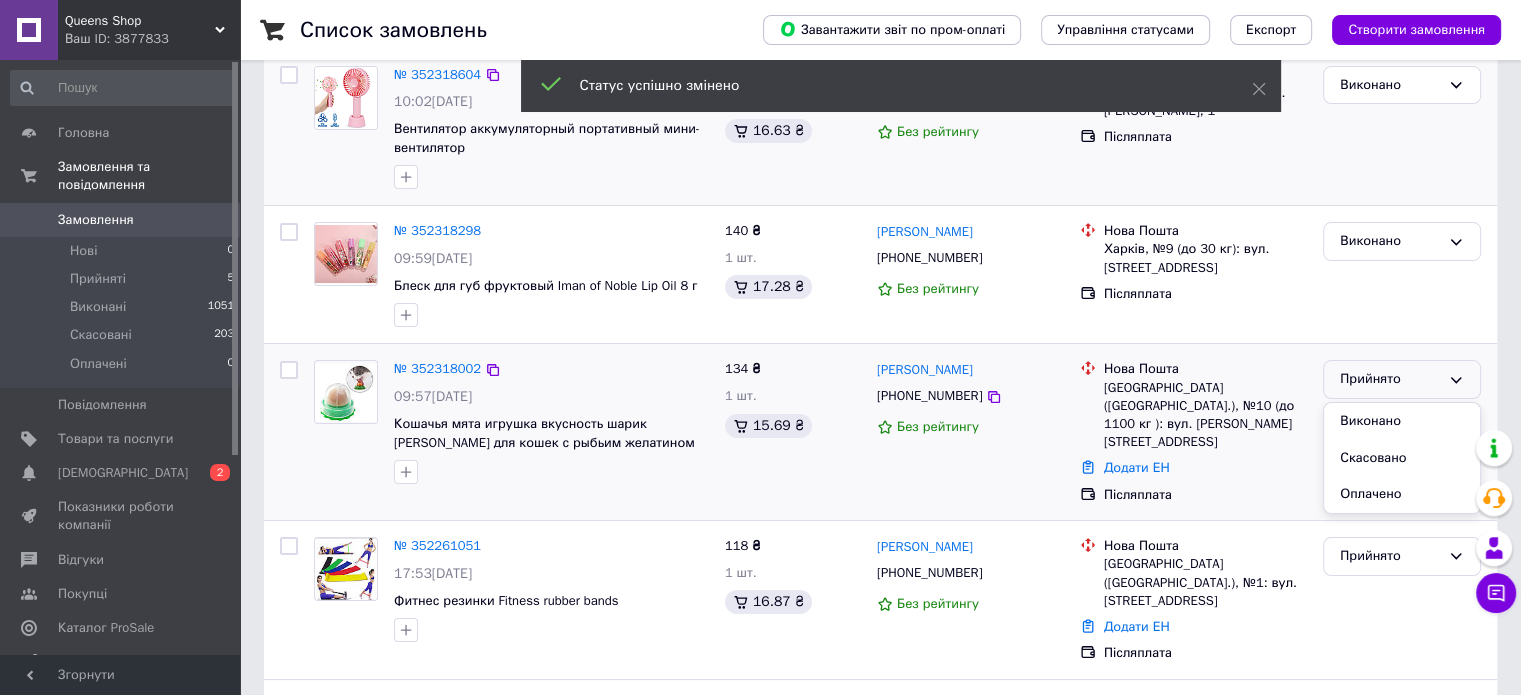 click on "Виконано" at bounding box center [1402, 421] 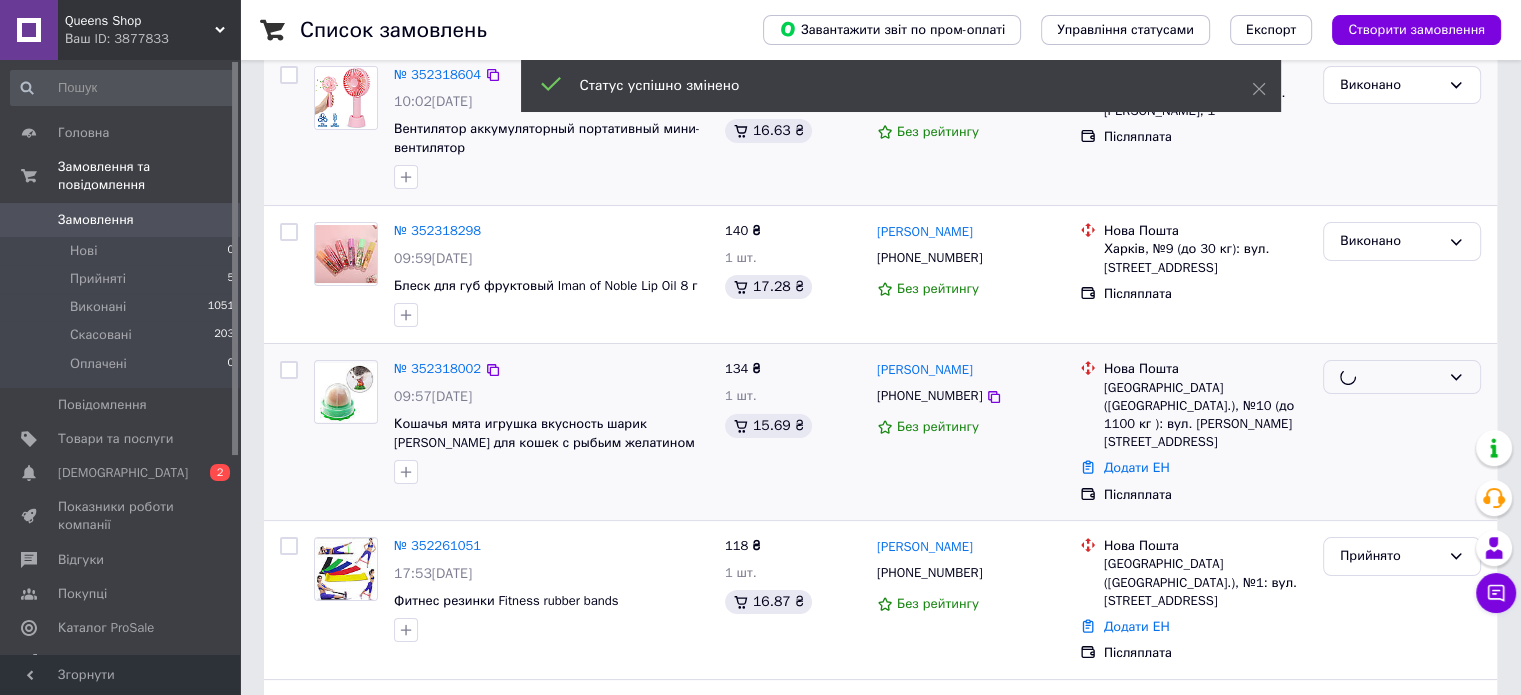 scroll, scrollTop: 333, scrollLeft: 0, axis: vertical 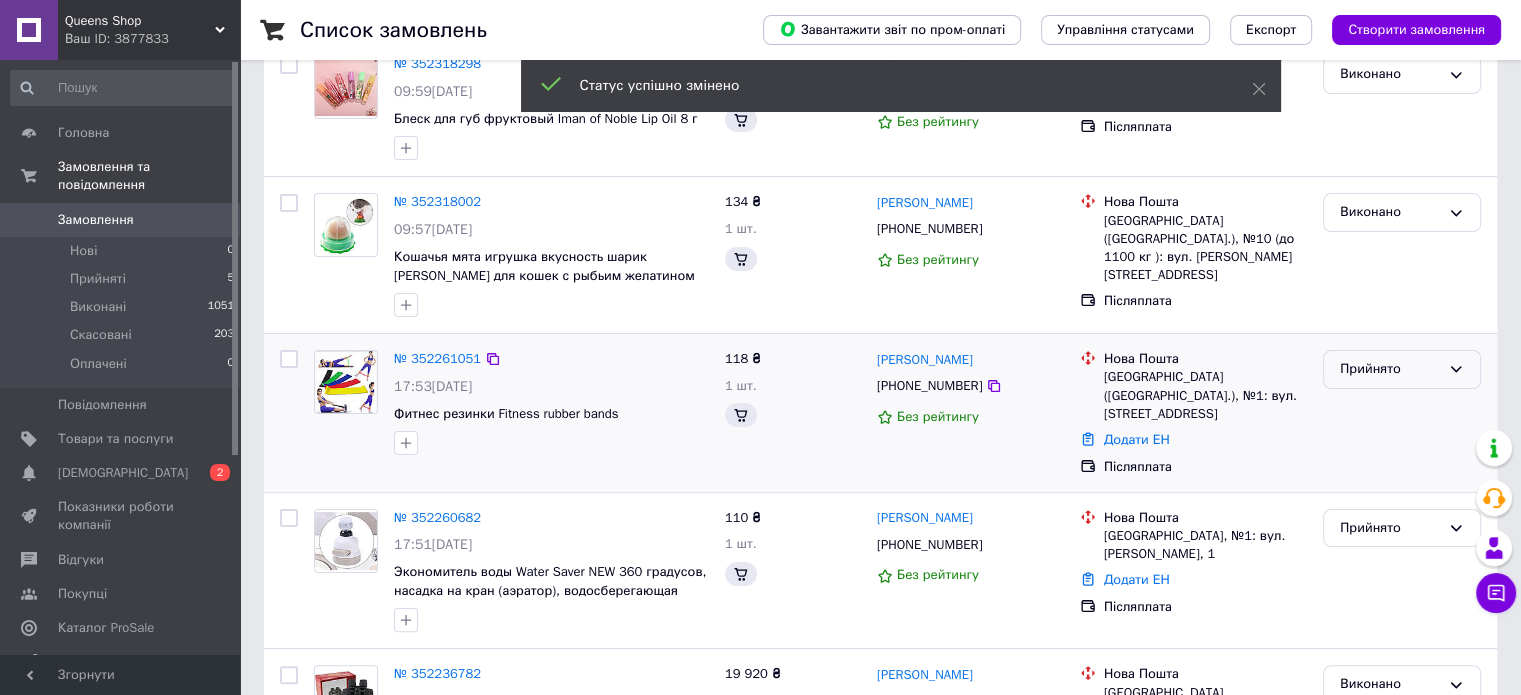 click on "Прийнято" at bounding box center [1390, 369] 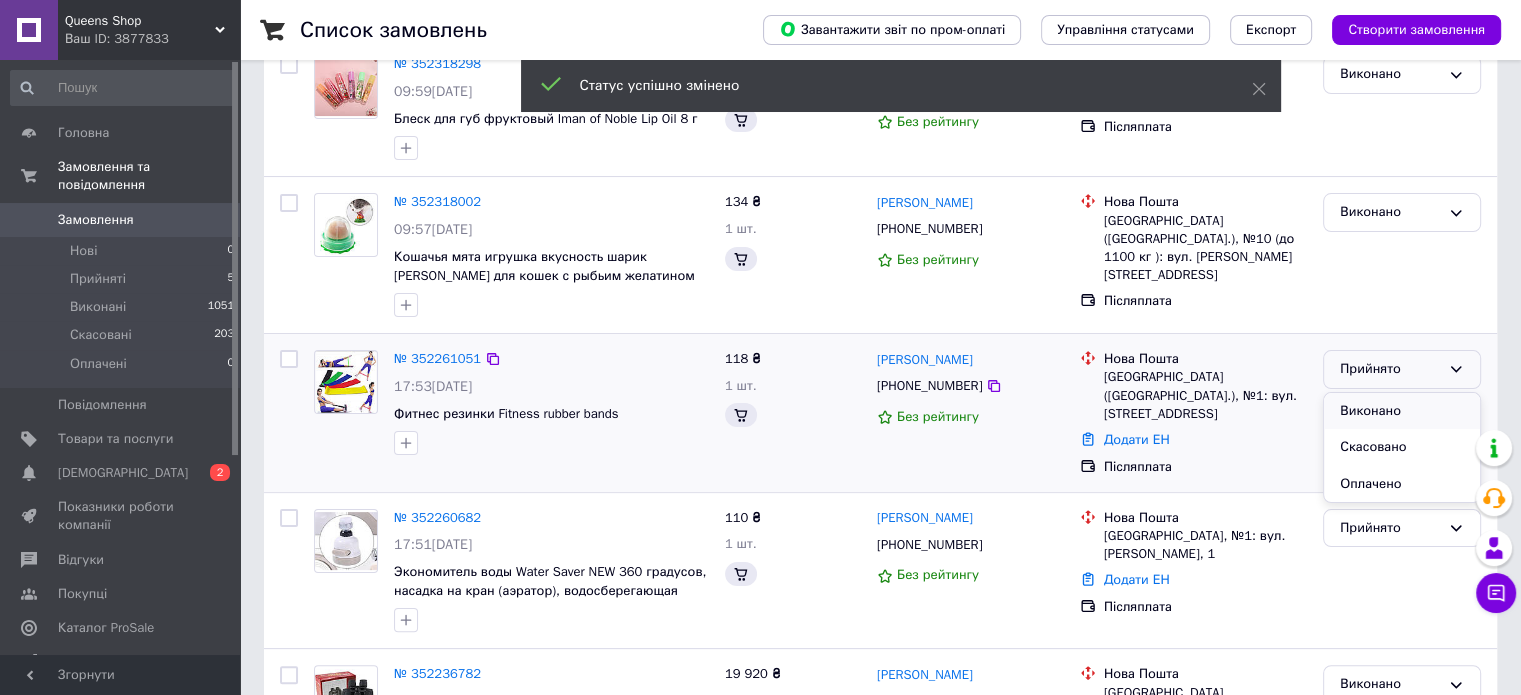 click on "Виконано" at bounding box center (1402, 411) 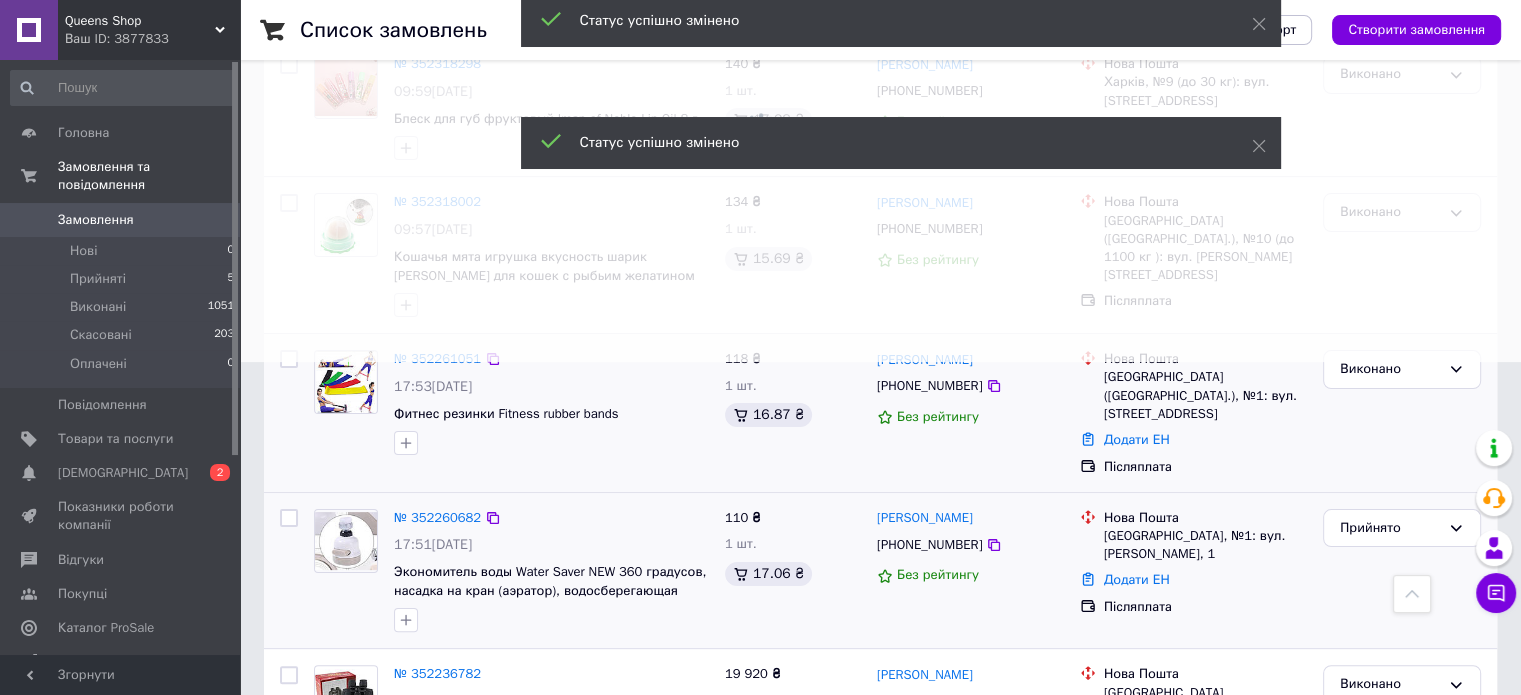 scroll, scrollTop: 666, scrollLeft: 0, axis: vertical 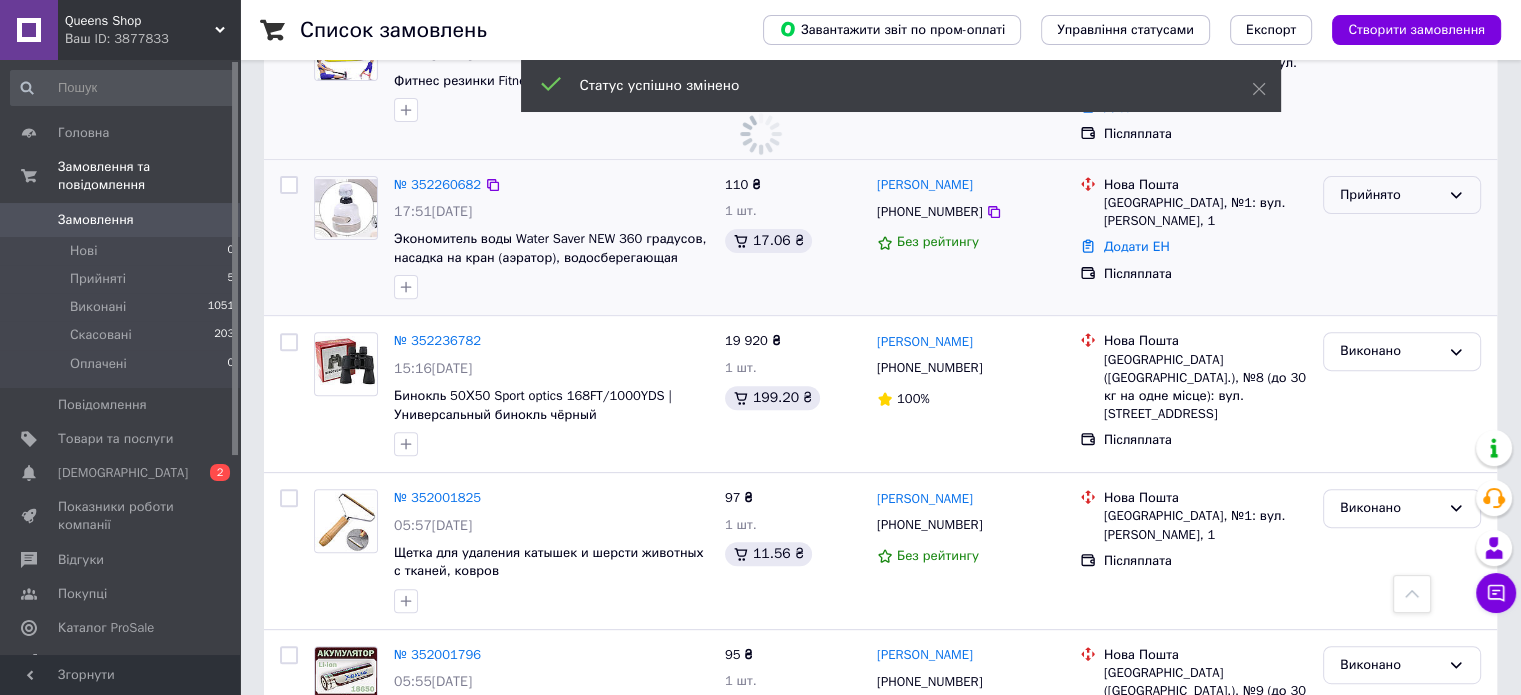 drag, startPoint x: 1341, startPoint y: 235, endPoint x: 1352, endPoint y: 251, distance: 19.416489 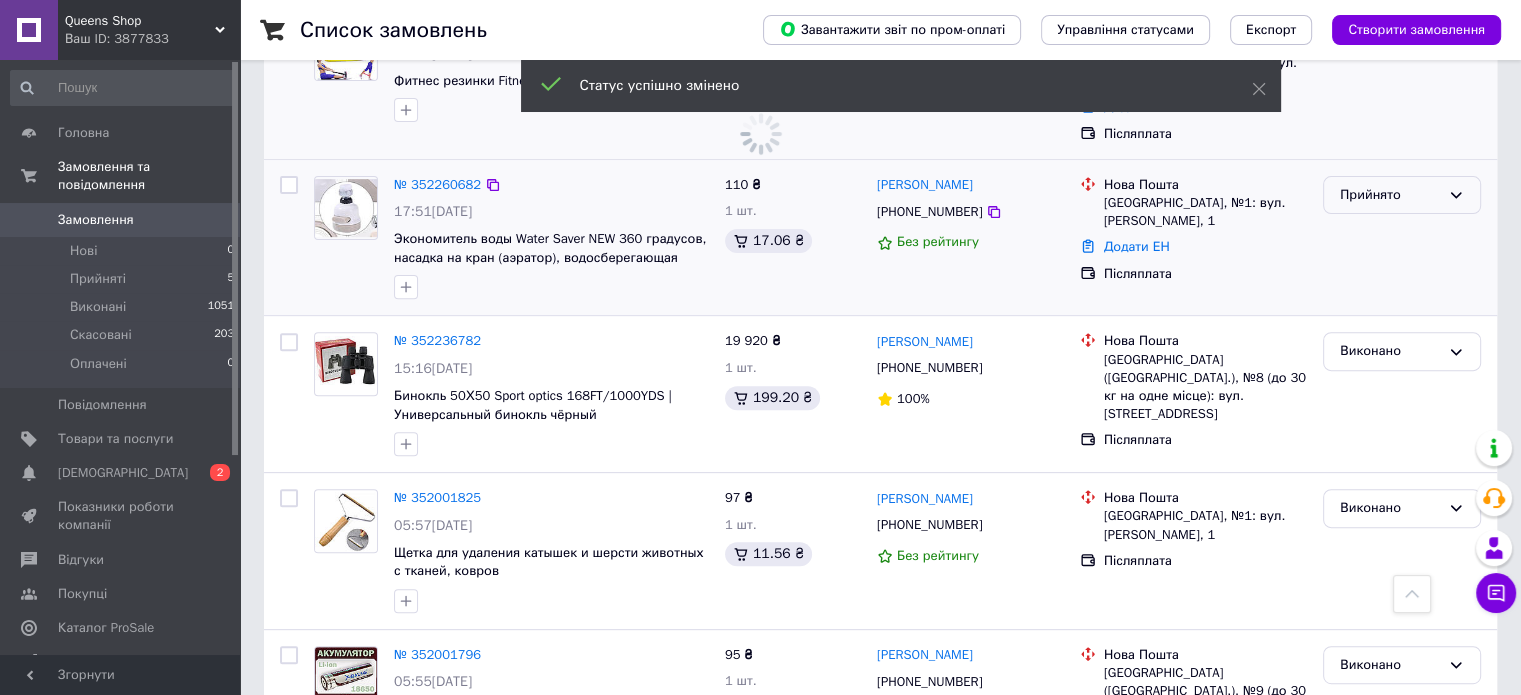 click on "Прийнято" at bounding box center (1390, 195) 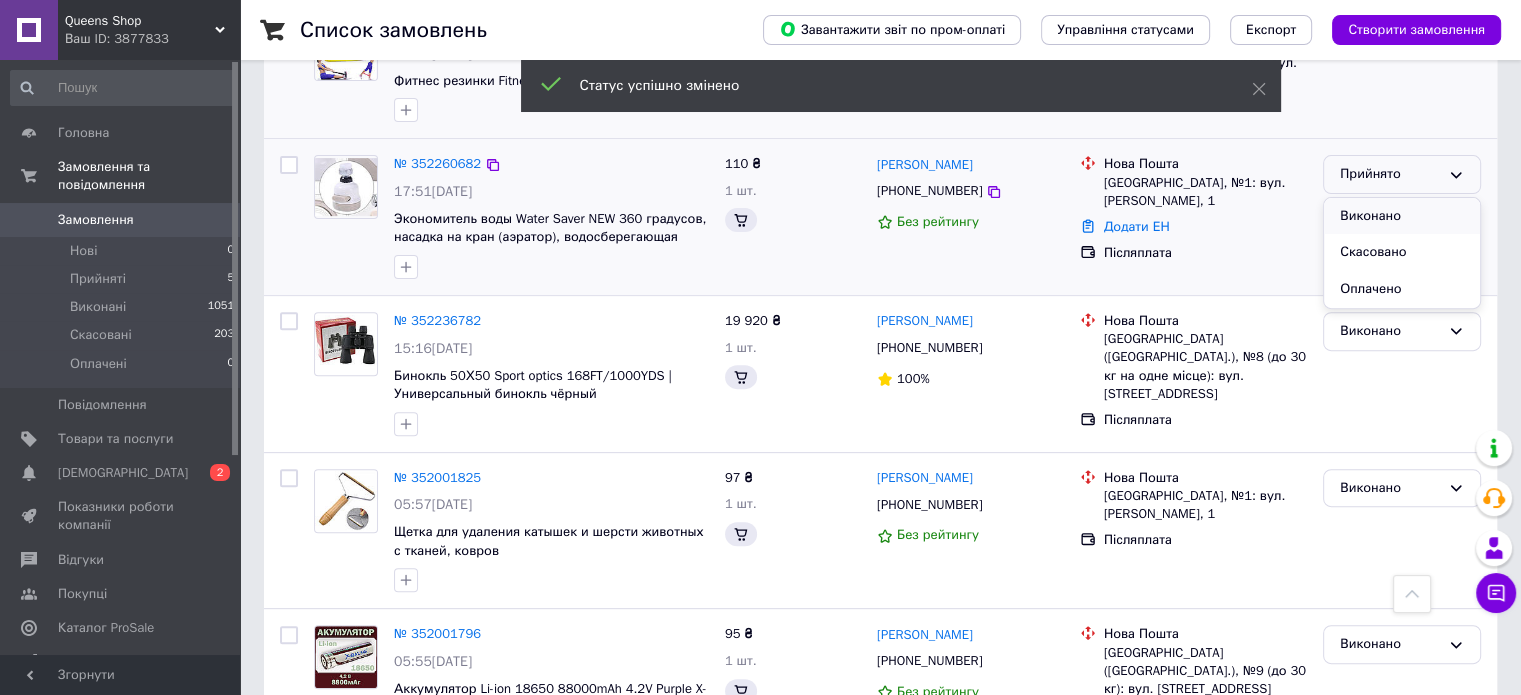 click on "Виконано" at bounding box center (1402, 216) 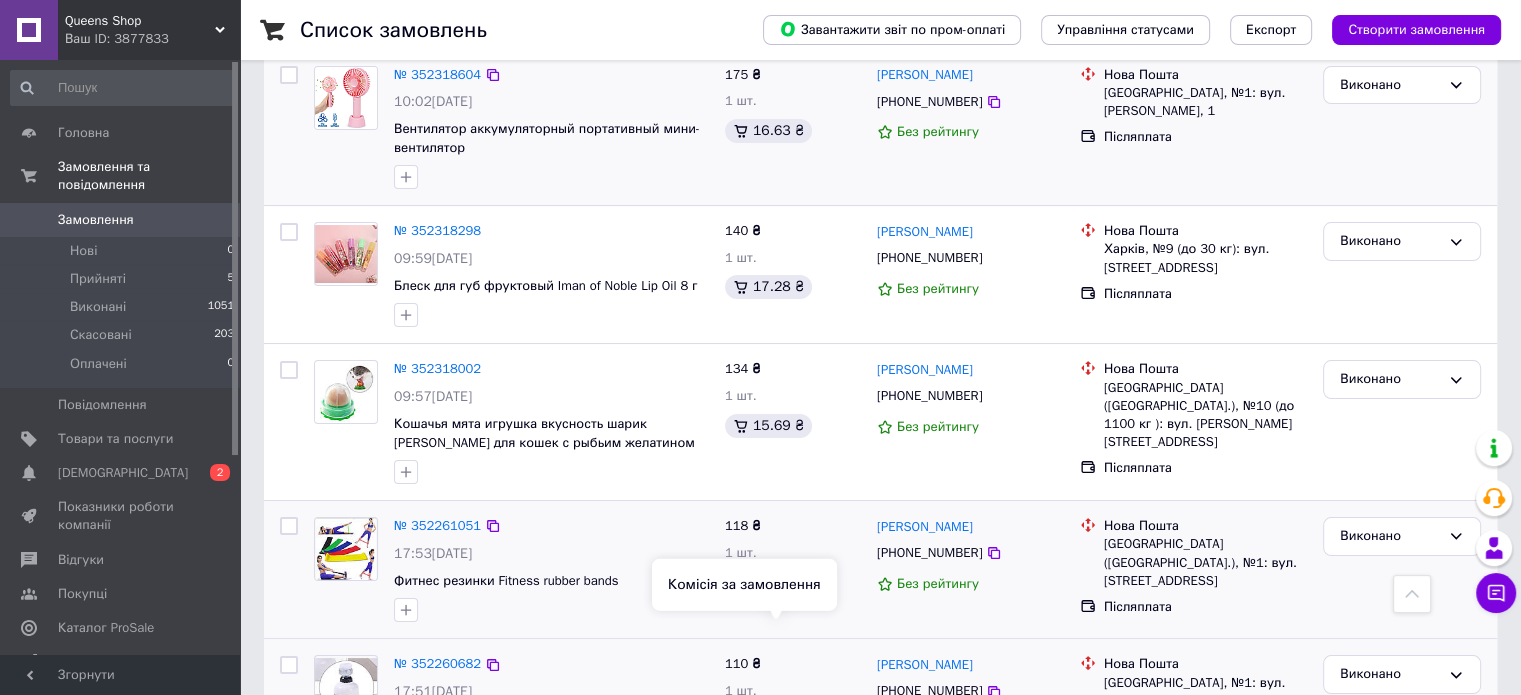 scroll, scrollTop: 0, scrollLeft: 0, axis: both 